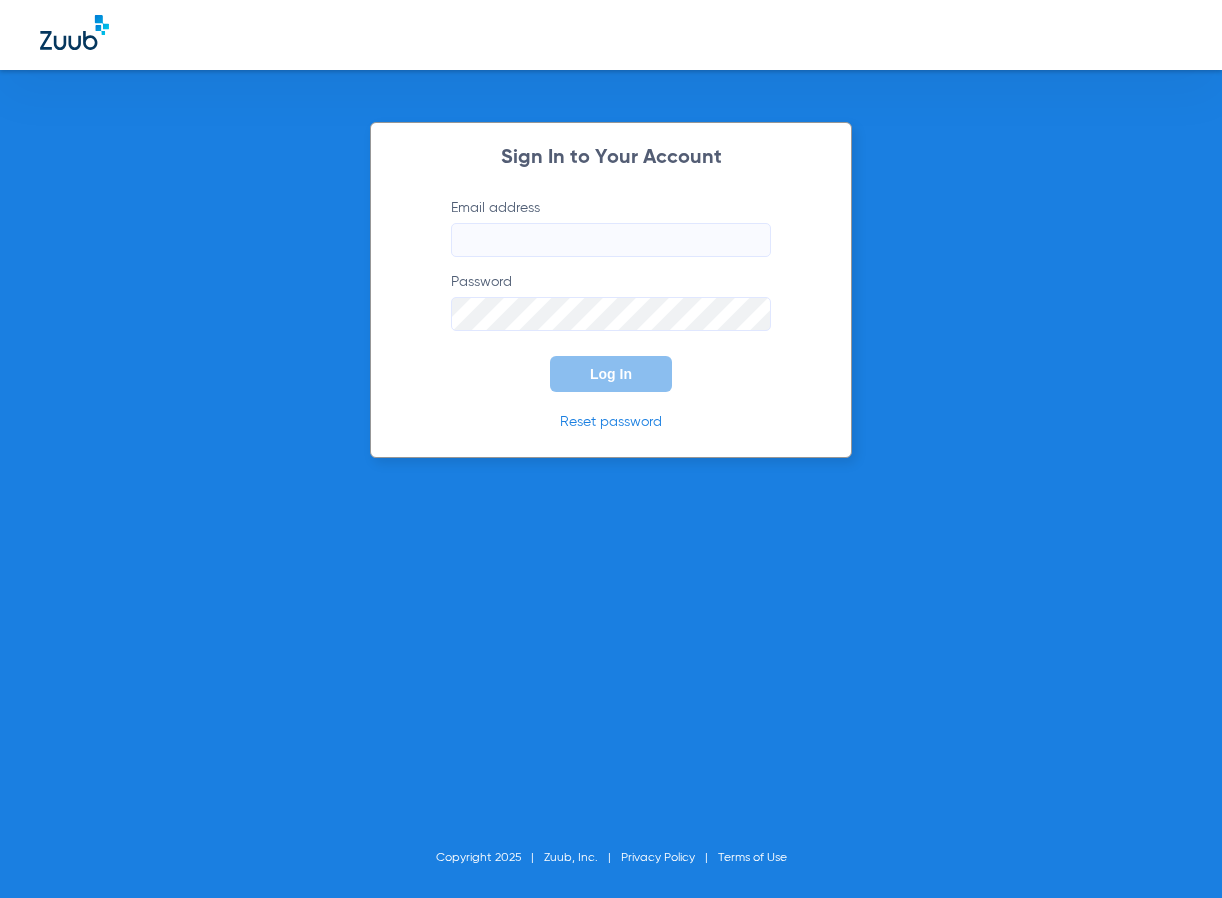 scroll, scrollTop: 0, scrollLeft: 0, axis: both 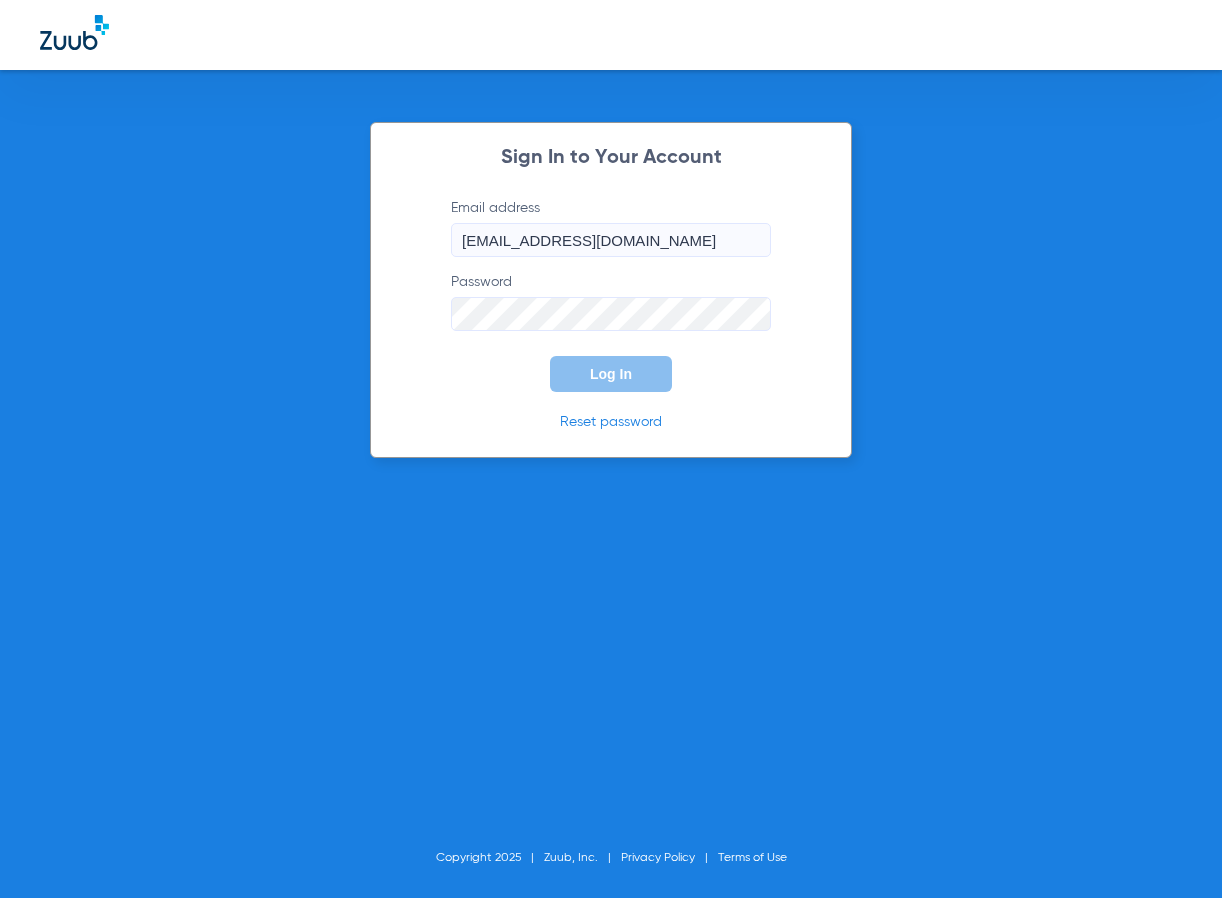 click on "Log In" 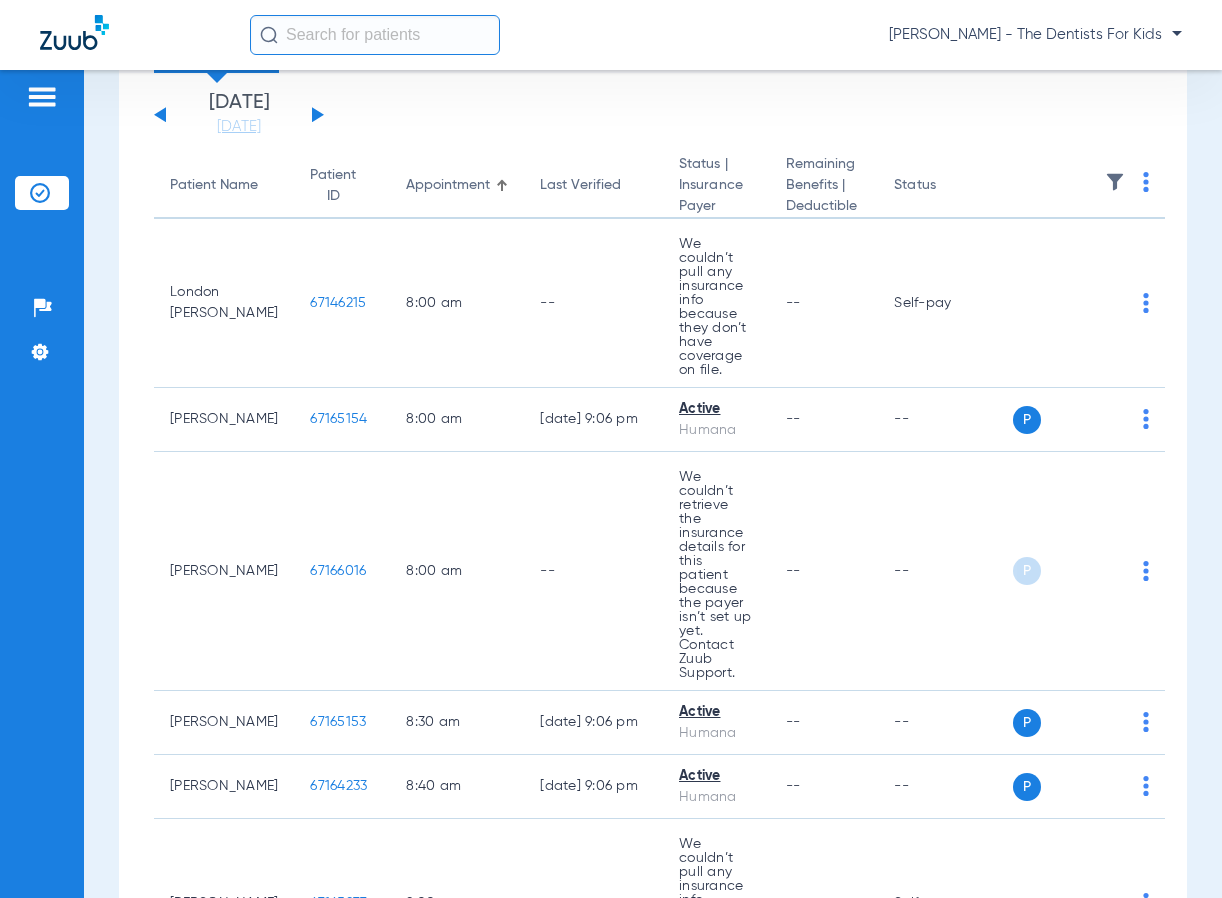 scroll, scrollTop: 0, scrollLeft: 0, axis: both 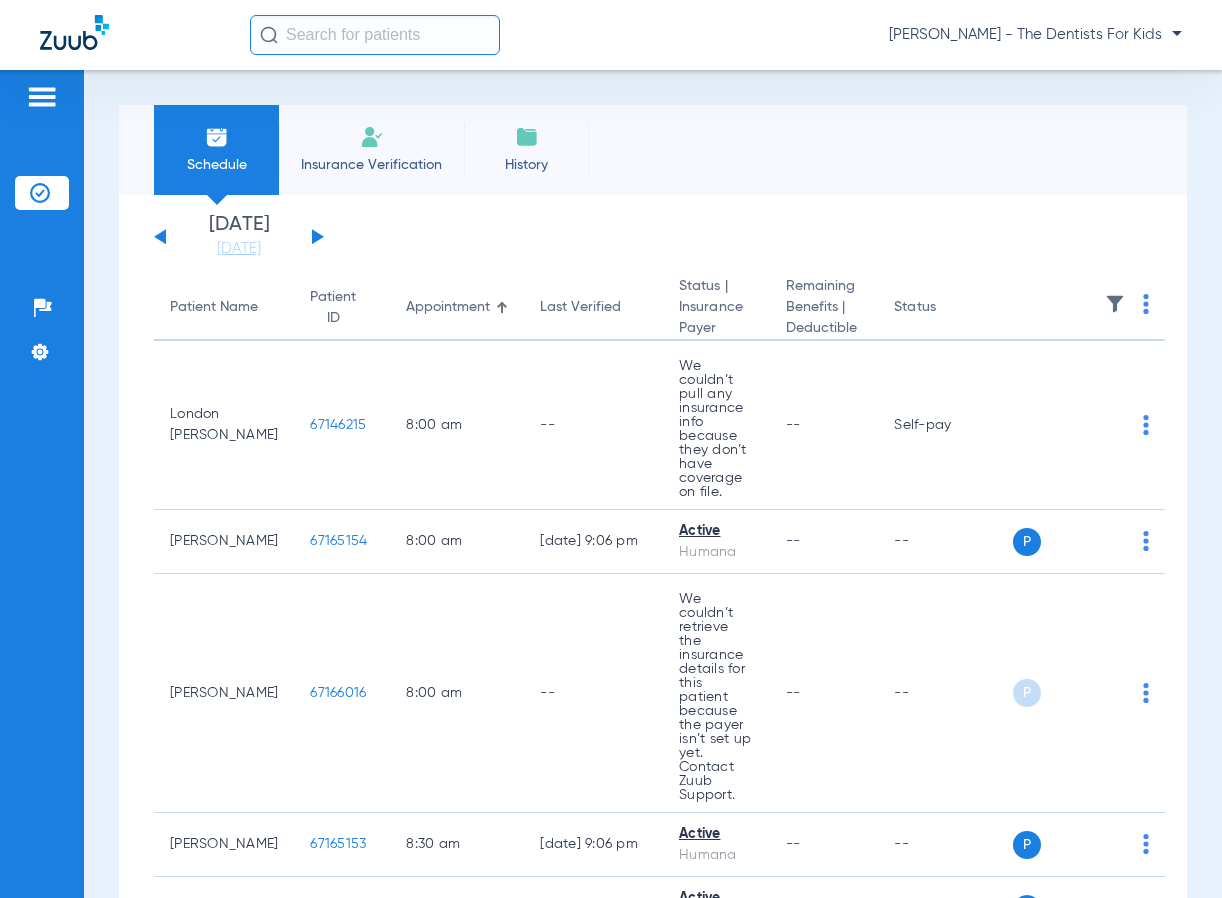 click on "Wednesday   05-07-2025   Thursday   05-08-2025   Friday   05-09-2025   Saturday   05-10-2025   Sunday   05-11-2025   Monday   05-12-2025   Tuesday   05-13-2025   Wednesday   05-14-2025   Thursday   05-15-2025   Friday   05-16-2025   Saturday   05-17-2025   Sunday   05-18-2025   Monday   05-19-2025   Tuesday   05-20-2025   Wednesday   05-21-2025   Thursday   05-22-2025   Friday   05-23-2025   Saturday   05-24-2025   Sunday   05-25-2025   Monday   05-26-2025   Tuesday   05-27-2025   Wednesday   05-28-2025   Thursday   05-29-2025   Friday   05-30-2025   Saturday   05-31-2025   Sunday   06-01-2025   Monday   06-02-2025   Tuesday   06-03-2025   Wednesday   06-04-2025   Thursday   06-05-2025   Friday   06-06-2025   Saturday   06-07-2025   Sunday   06-08-2025   Monday   06-09-2025   Tuesday   06-10-2025   Wednesday   06-11-2025   Thursday   06-12-2025   Friday   06-13-2025   Saturday   06-14-2025   Sunday   06-15-2025   Monday   06-16-2025   Tuesday   06-17-2025   Wednesday   06-18-2025   Thursday   06-19-2025" 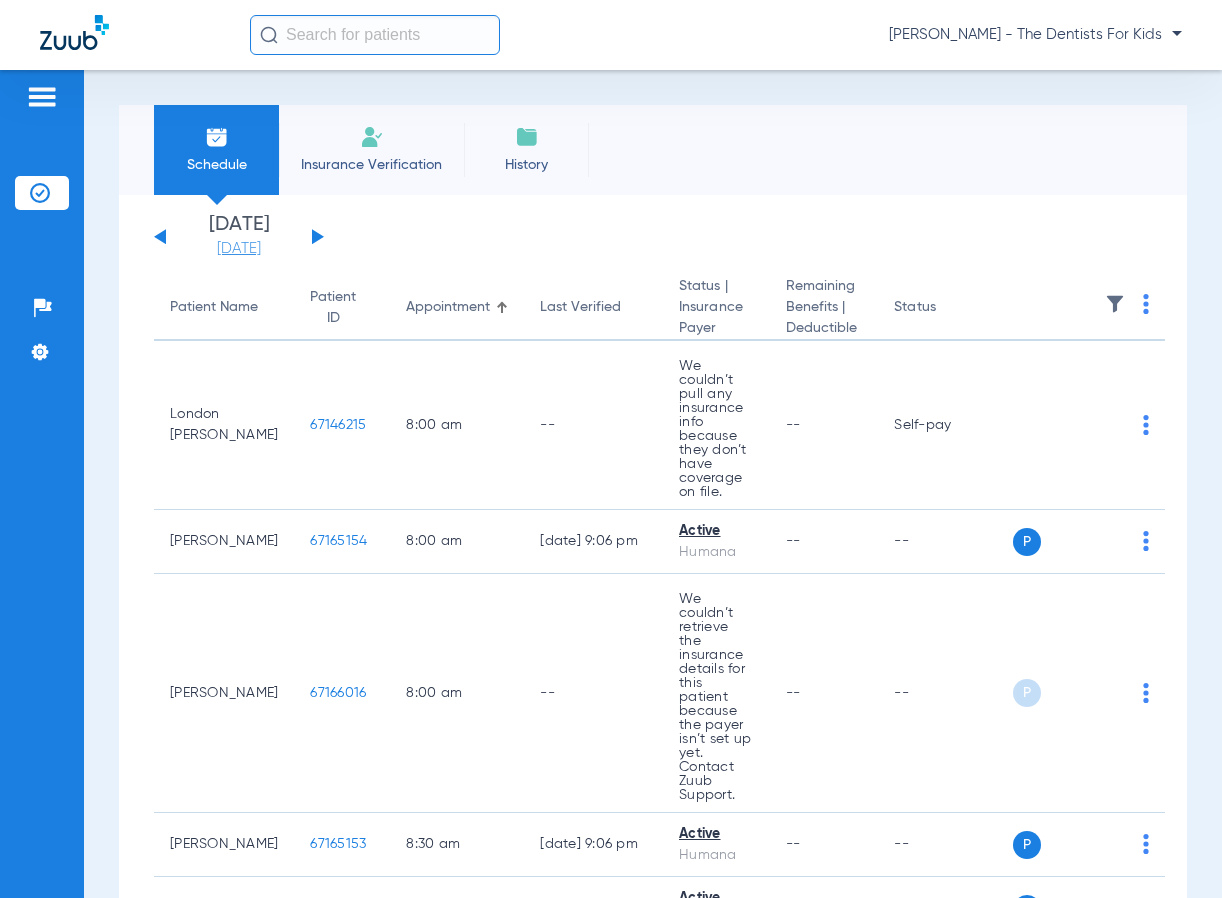 click on "[DATE]" 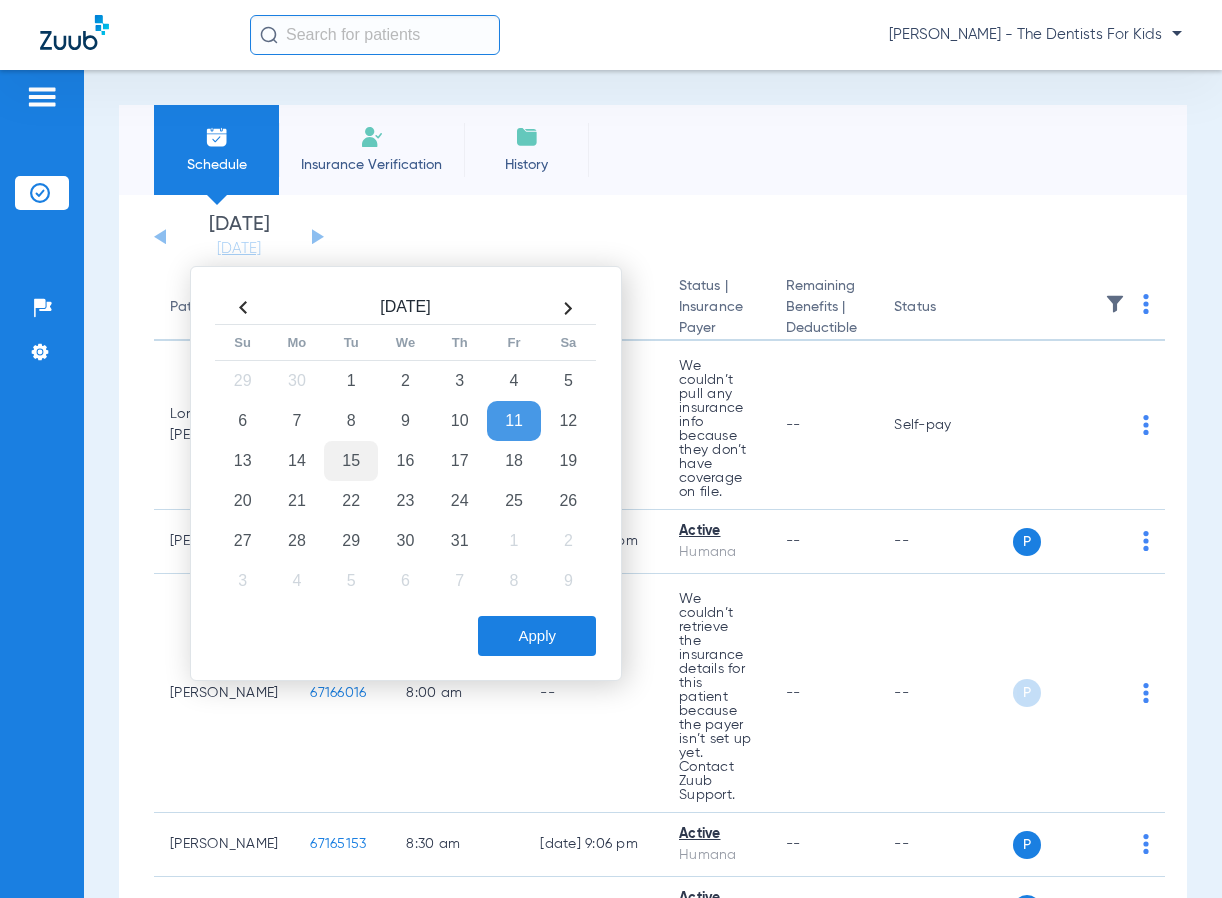 click on "15" 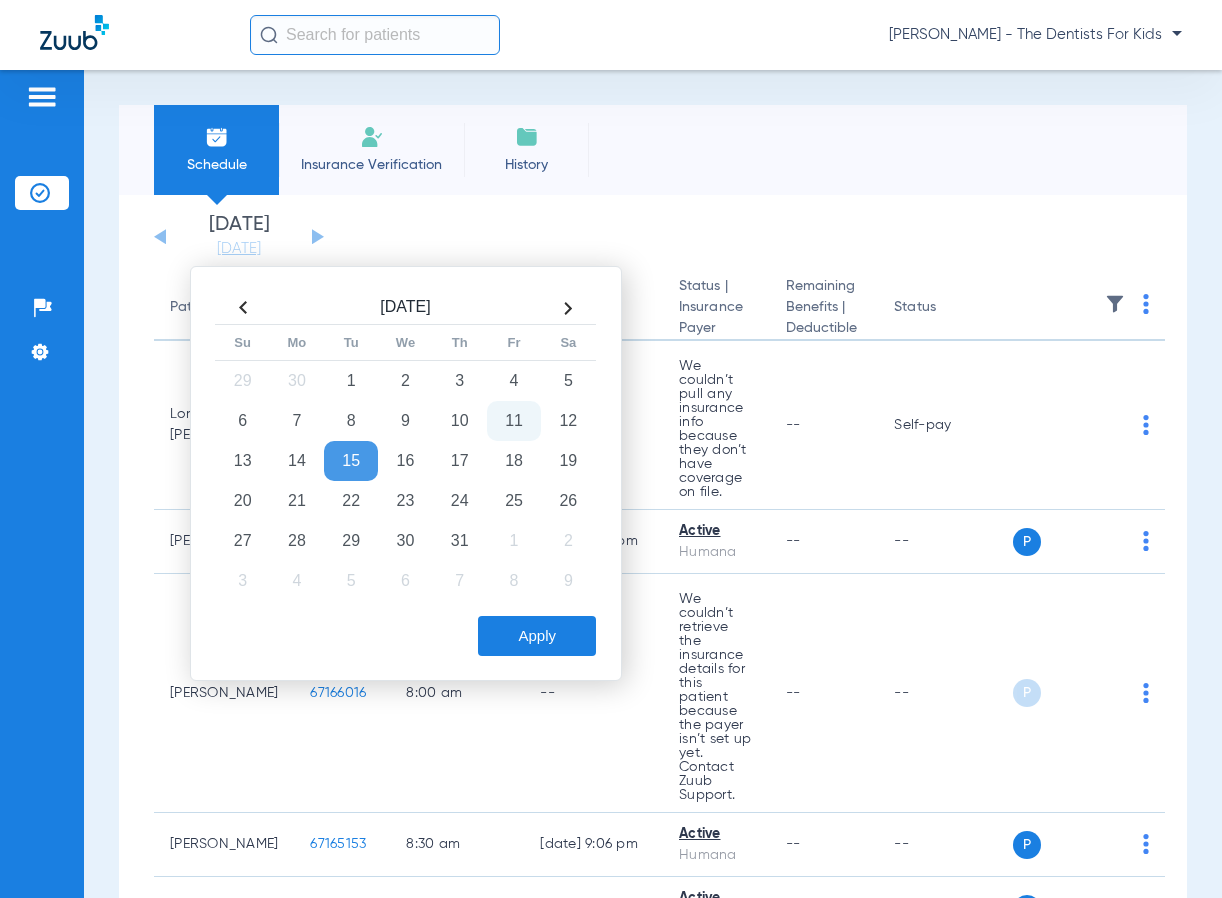 click on "Apply" 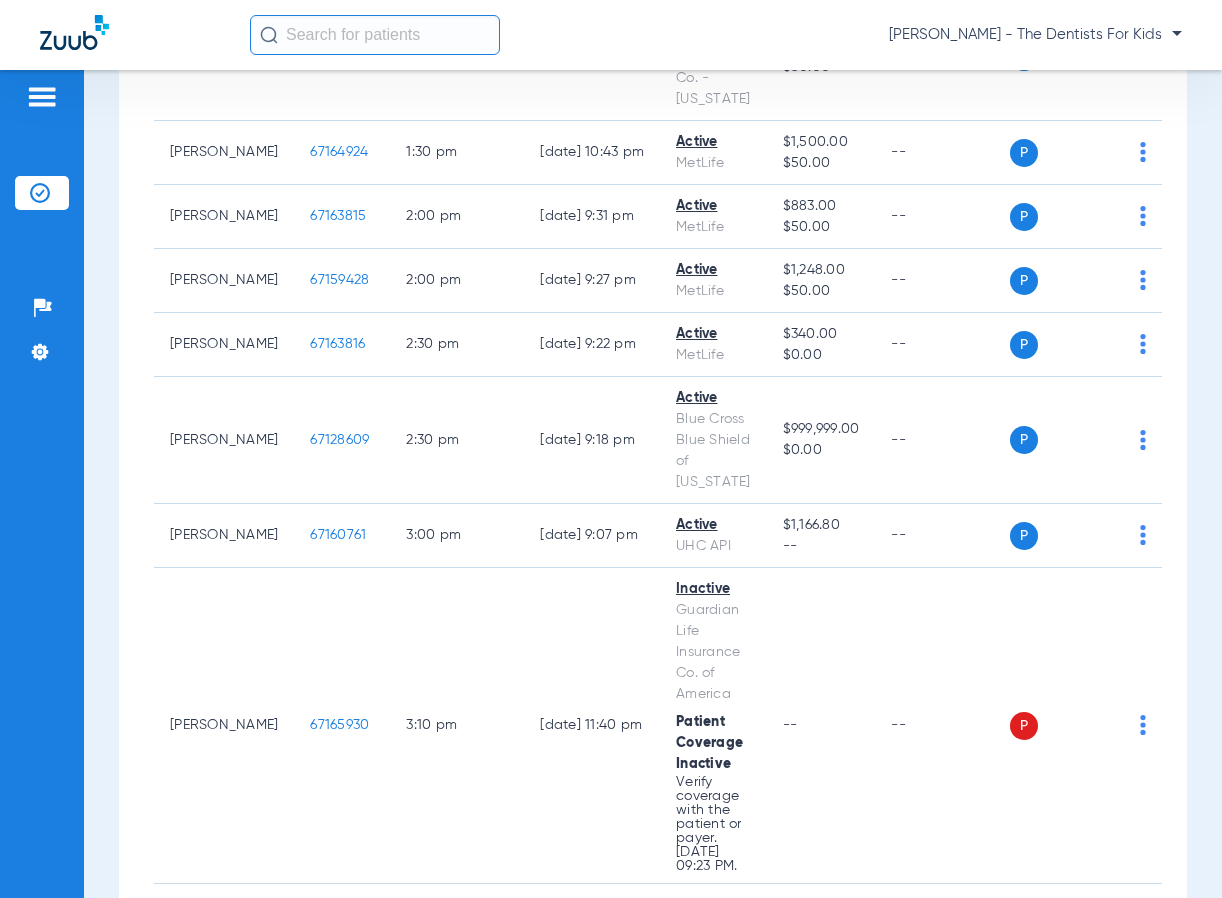 scroll, scrollTop: 11, scrollLeft: 0, axis: vertical 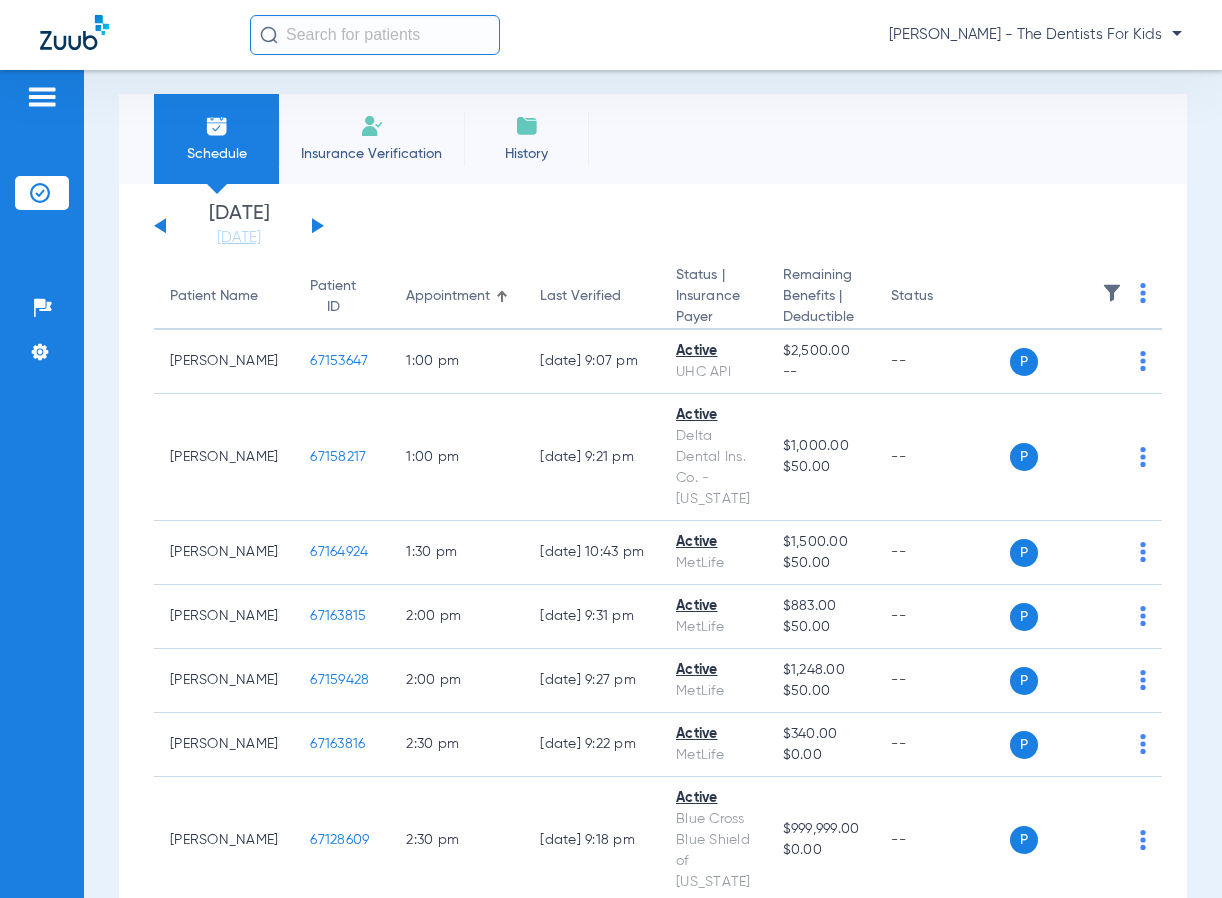 click on "Schedule Insurance Verification History  Last Appt. Sync Time:   Today - 09:41 AM" 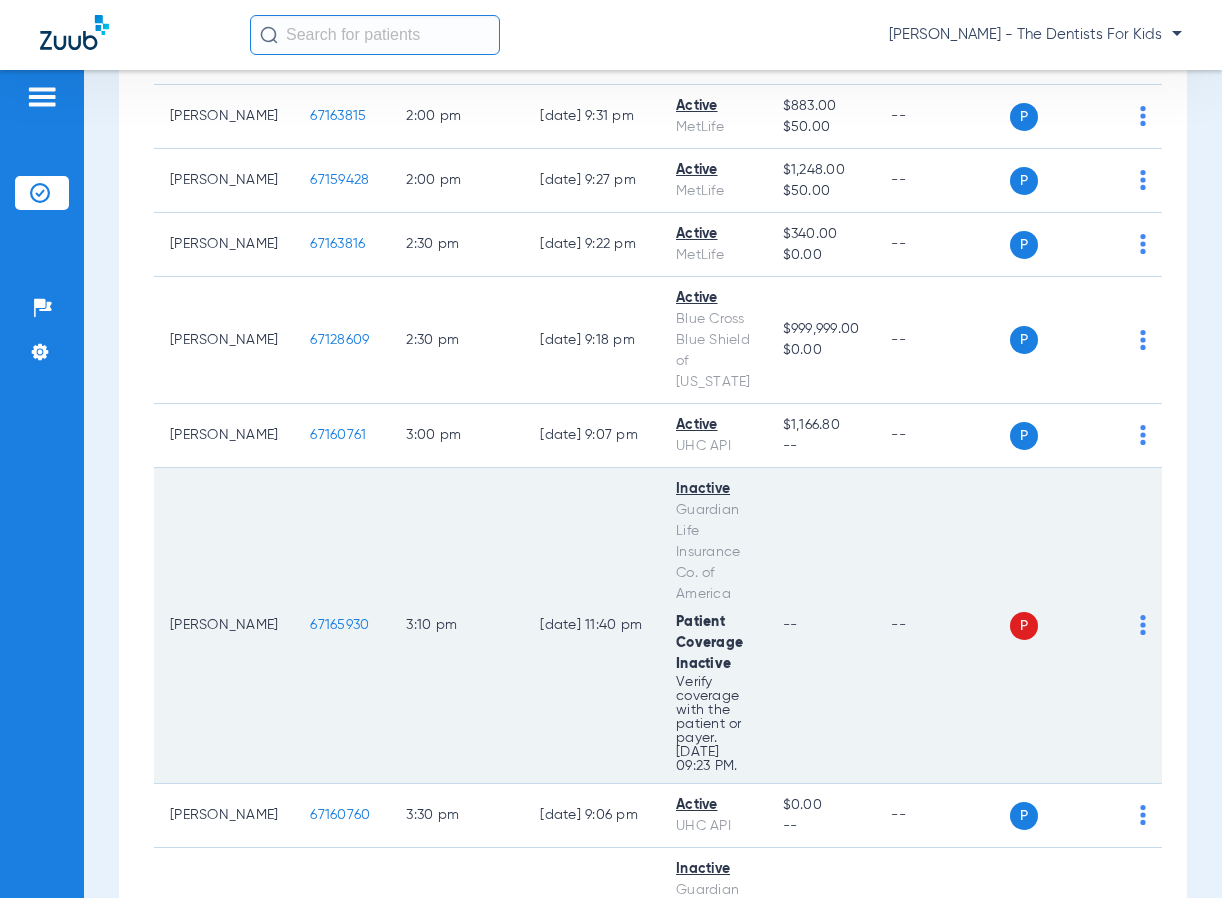 scroll, scrollTop: 711, scrollLeft: 0, axis: vertical 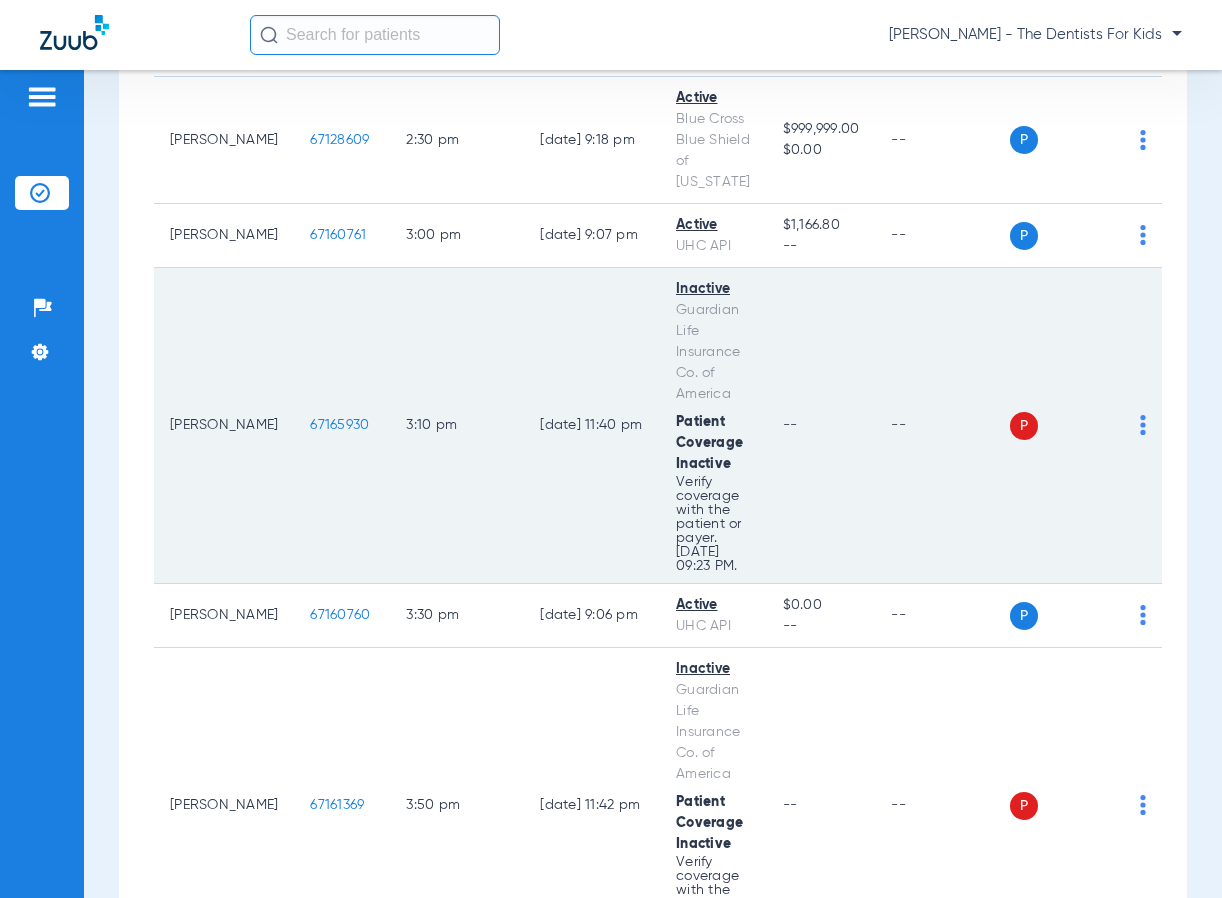 click on "P S" 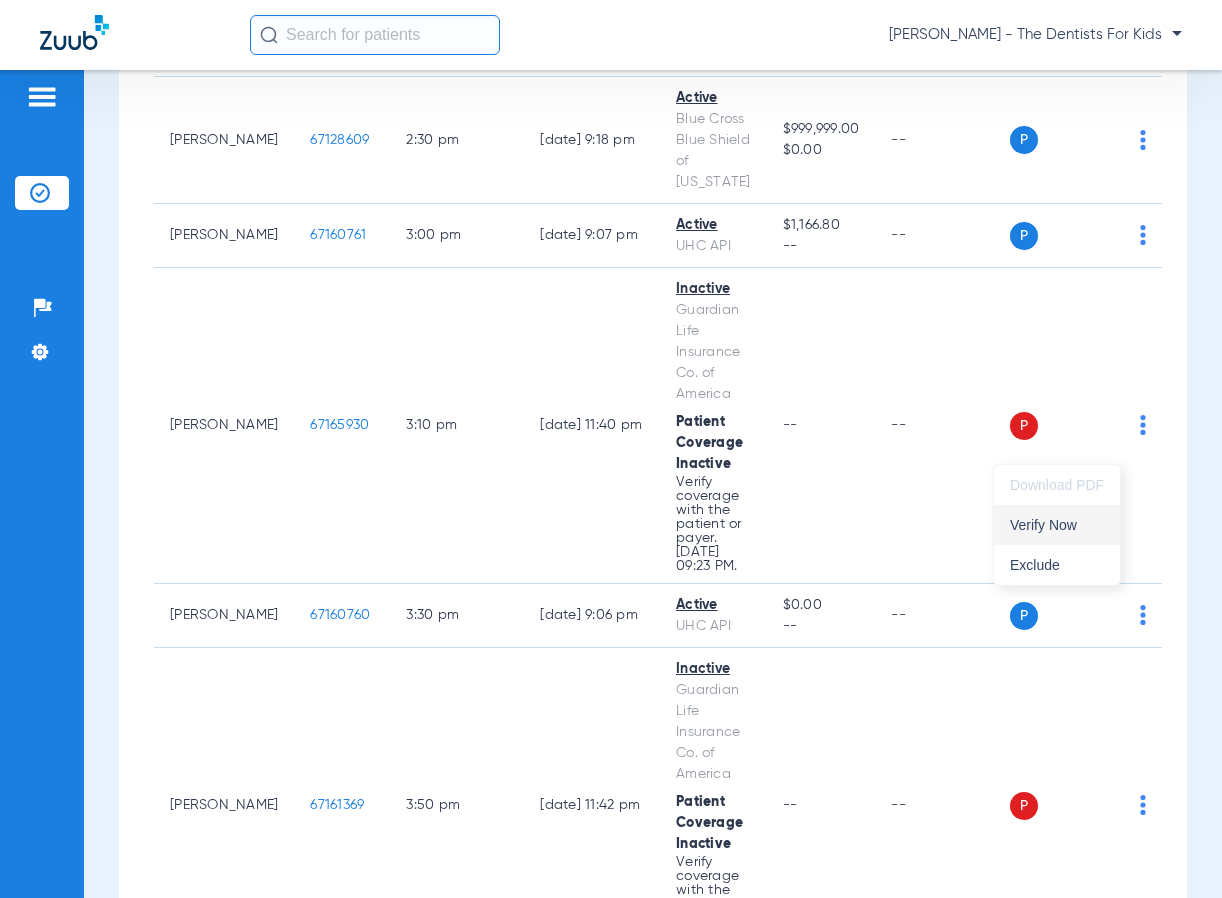 click on "Verify Now" at bounding box center (1057, 525) 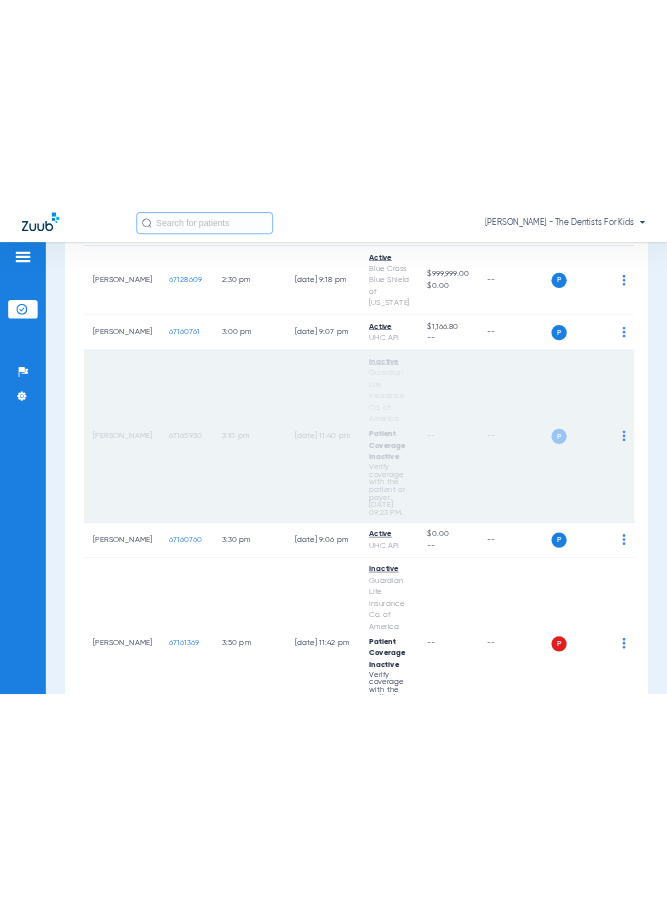 scroll, scrollTop: 1011, scrollLeft: 0, axis: vertical 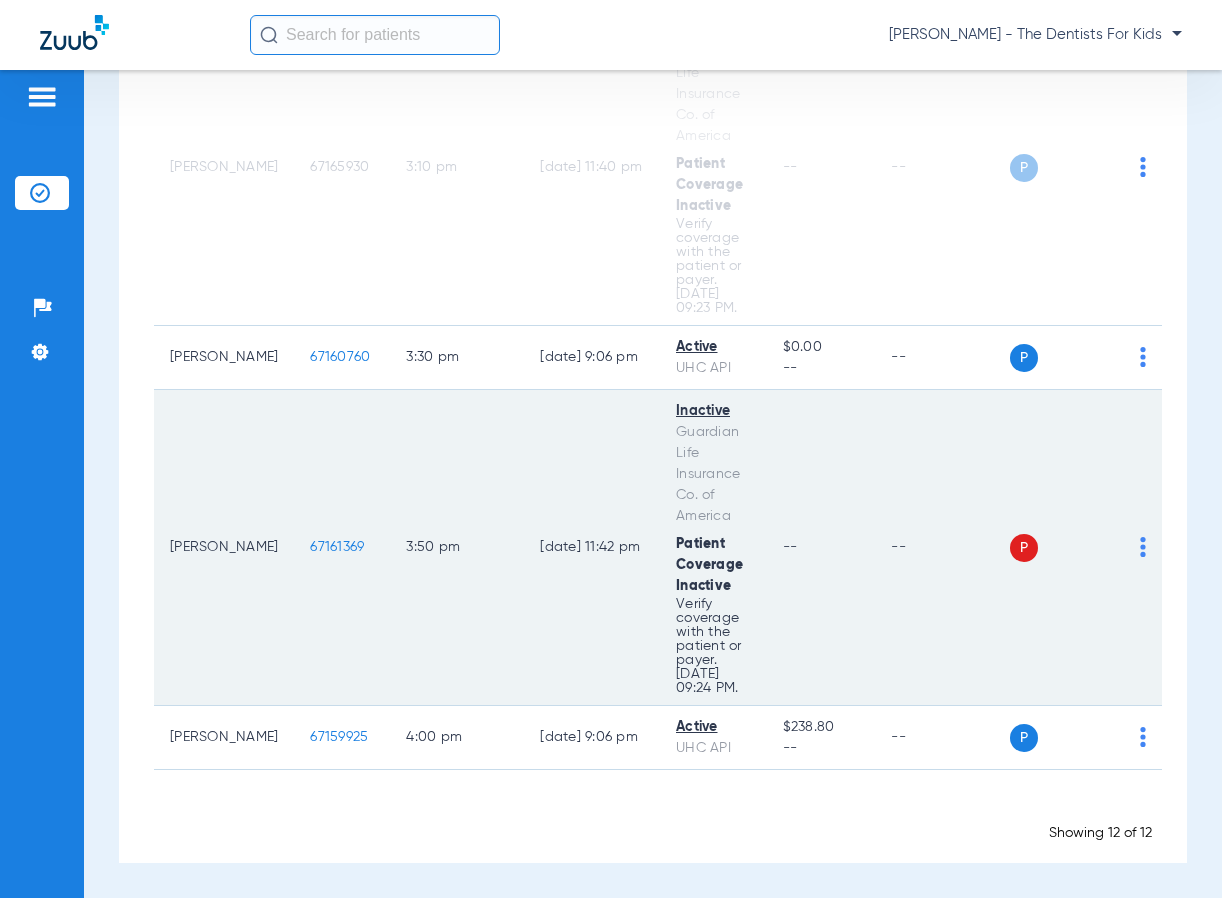 click 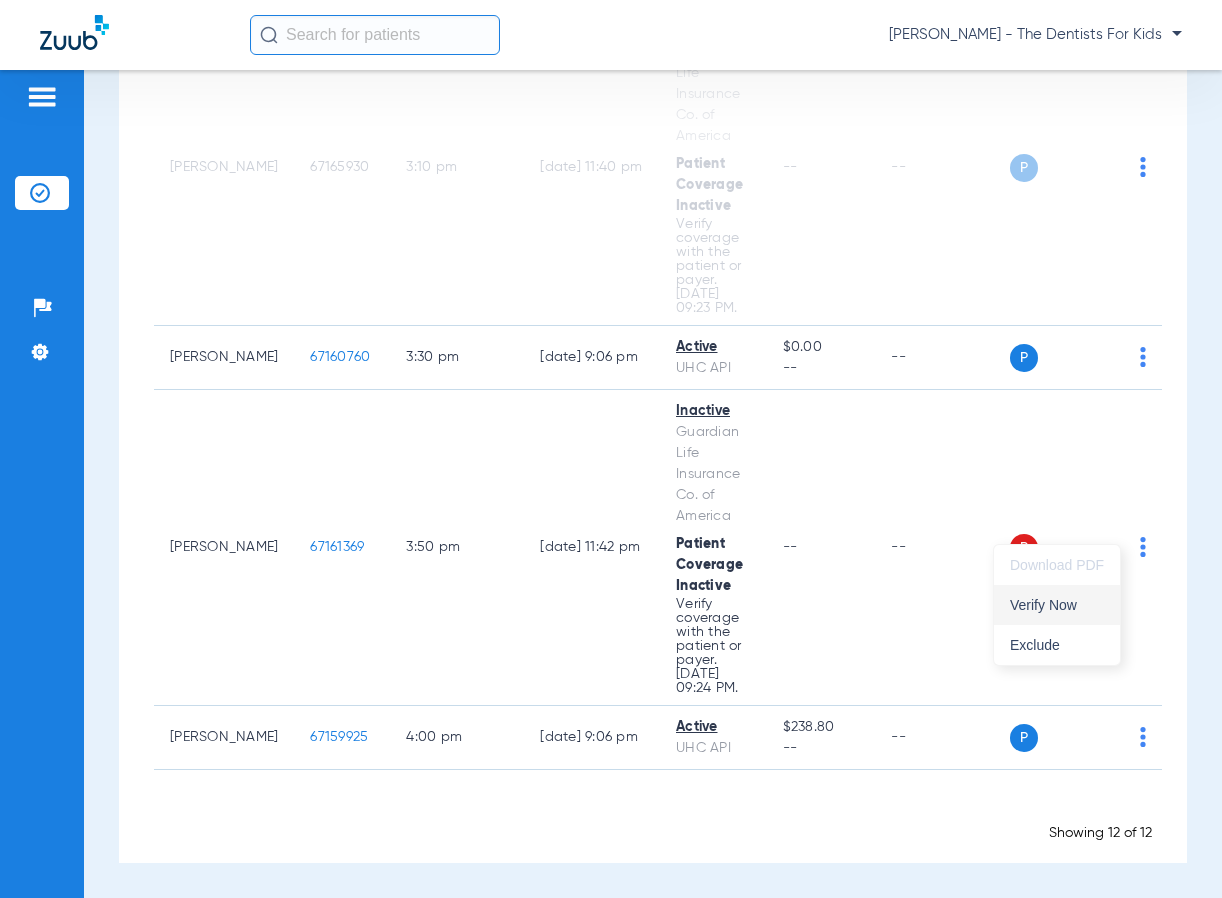 click on "Verify Now" at bounding box center (1057, 605) 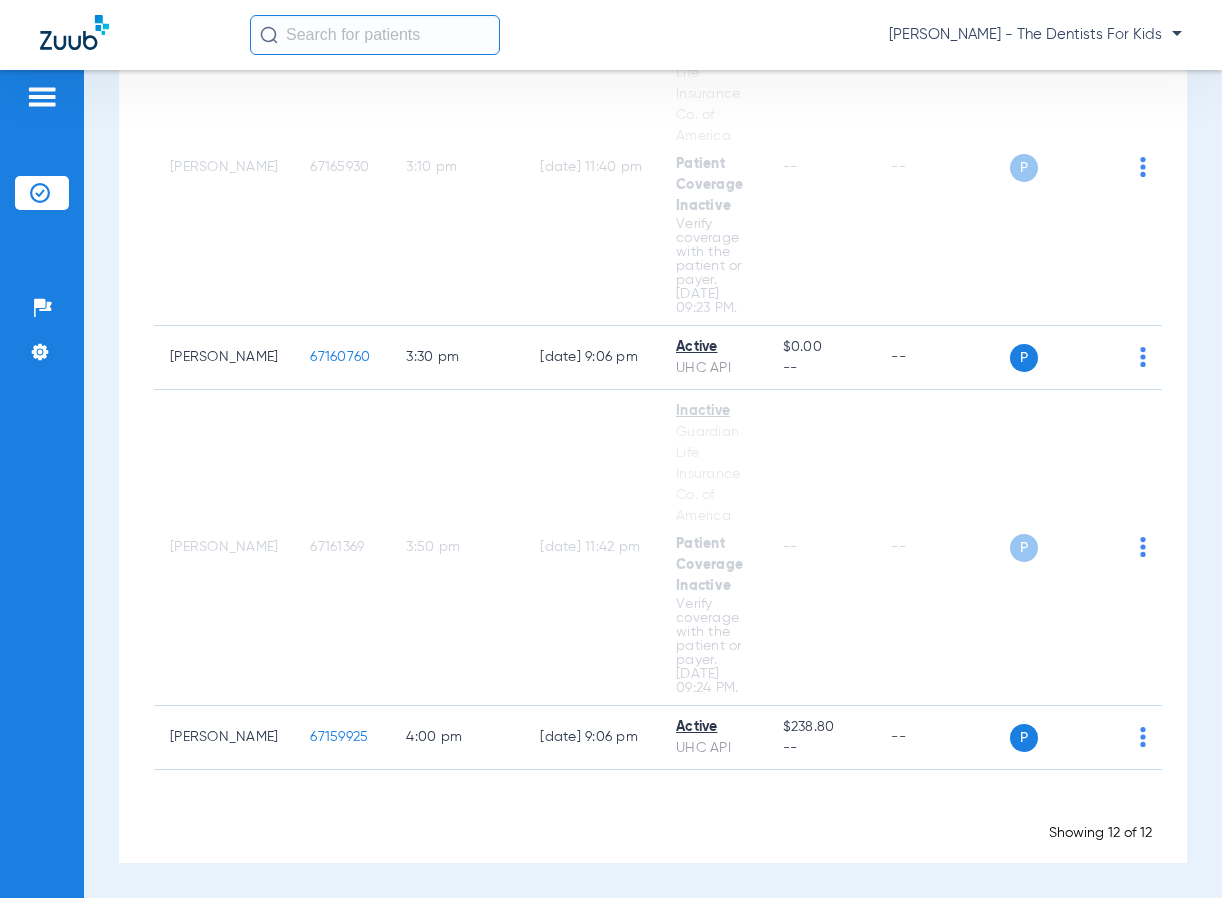 scroll, scrollTop: 1011, scrollLeft: 0, axis: vertical 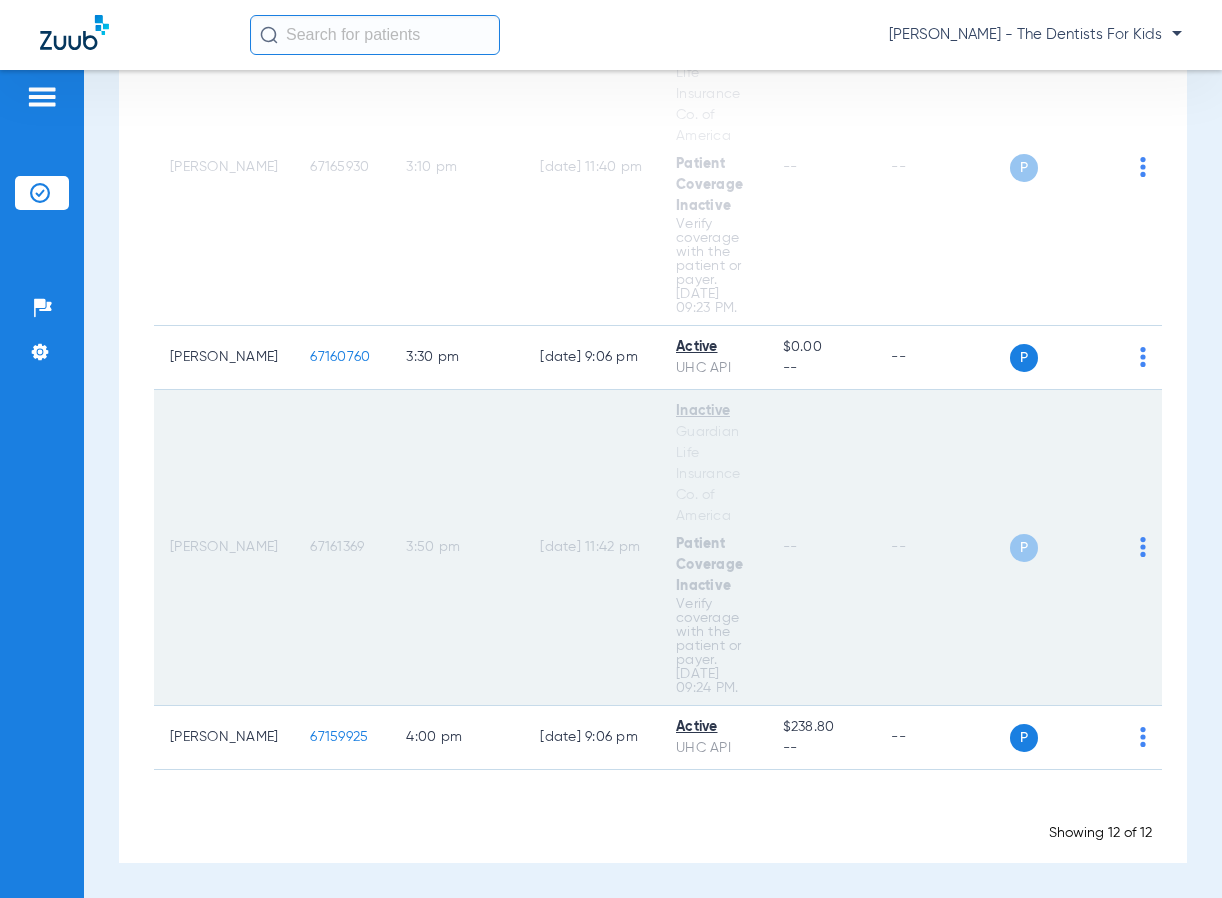 click on "67161369" 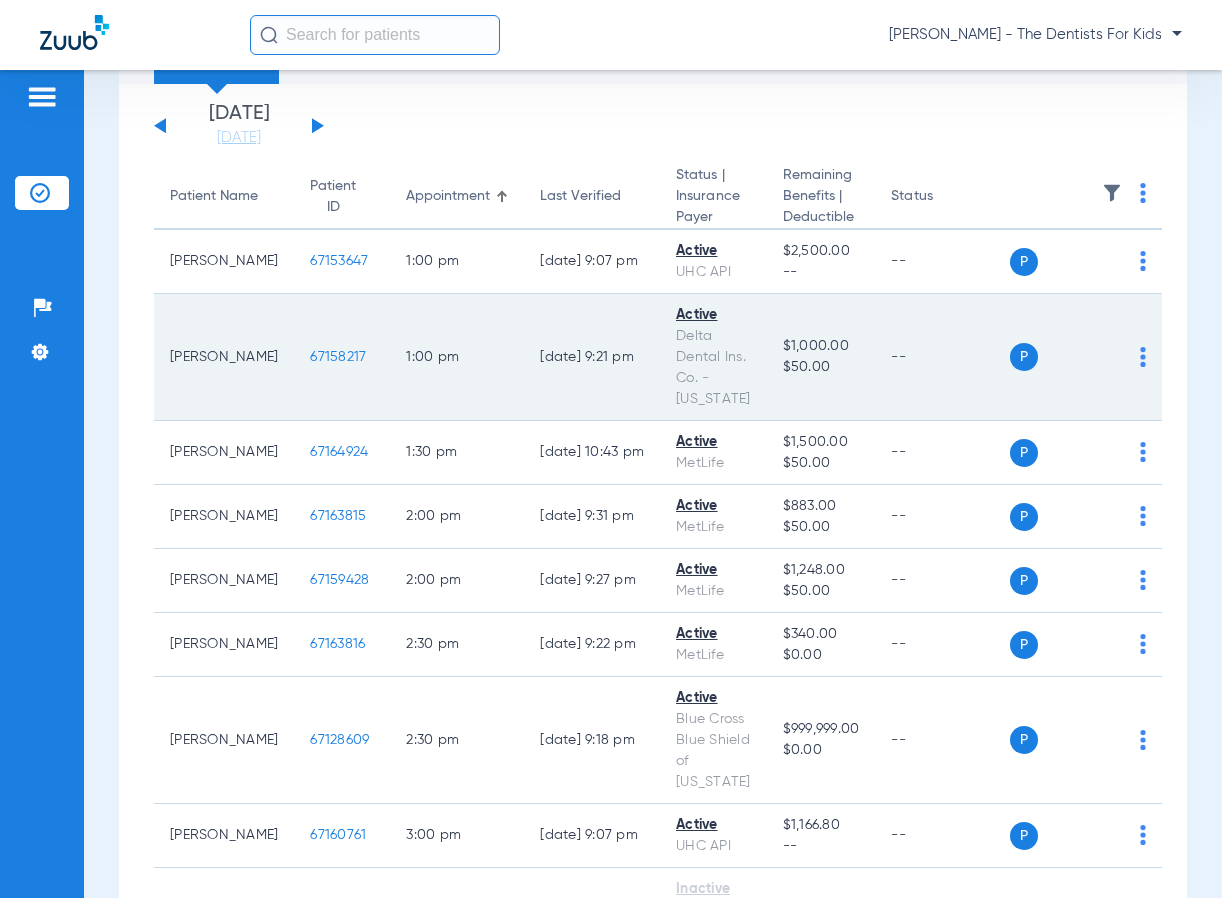 scroll, scrollTop: 0, scrollLeft: 0, axis: both 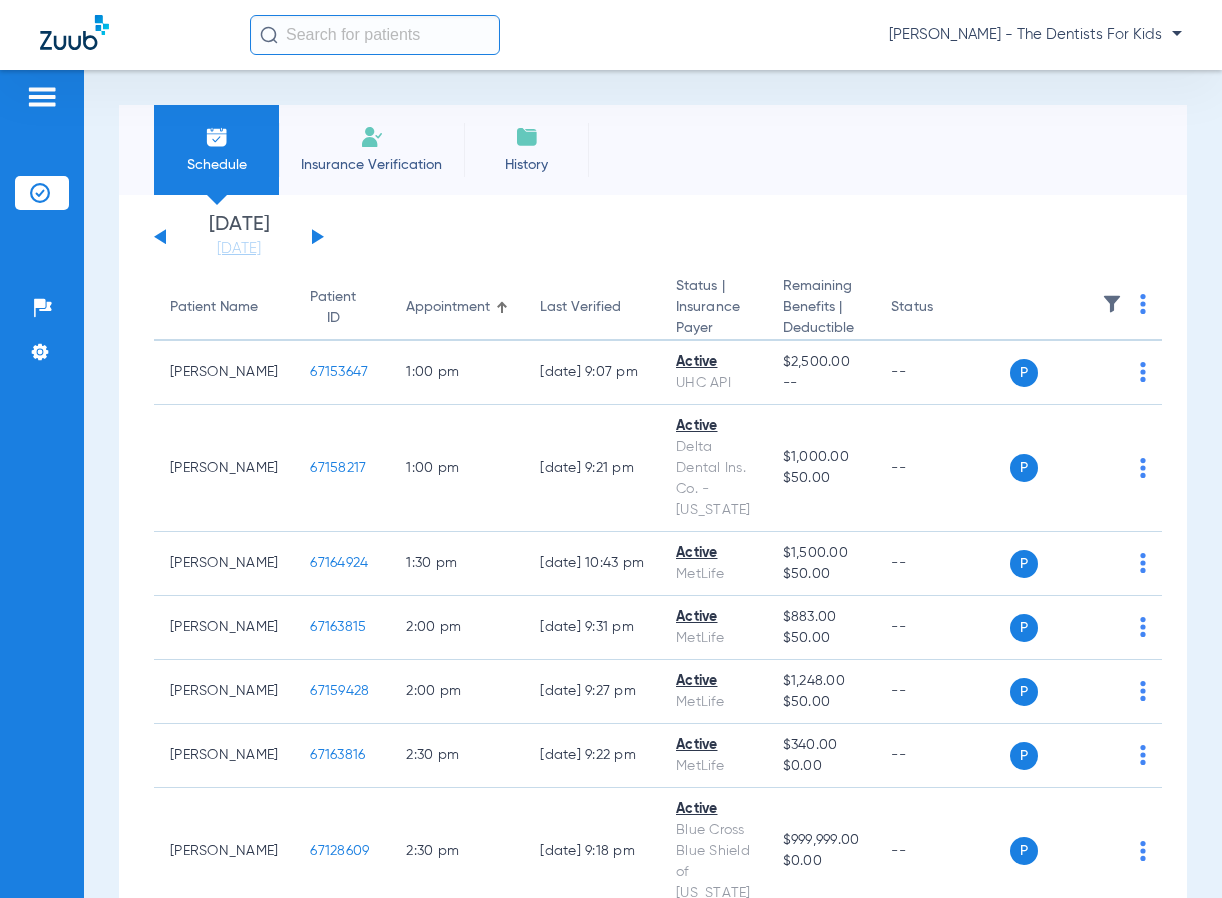 click 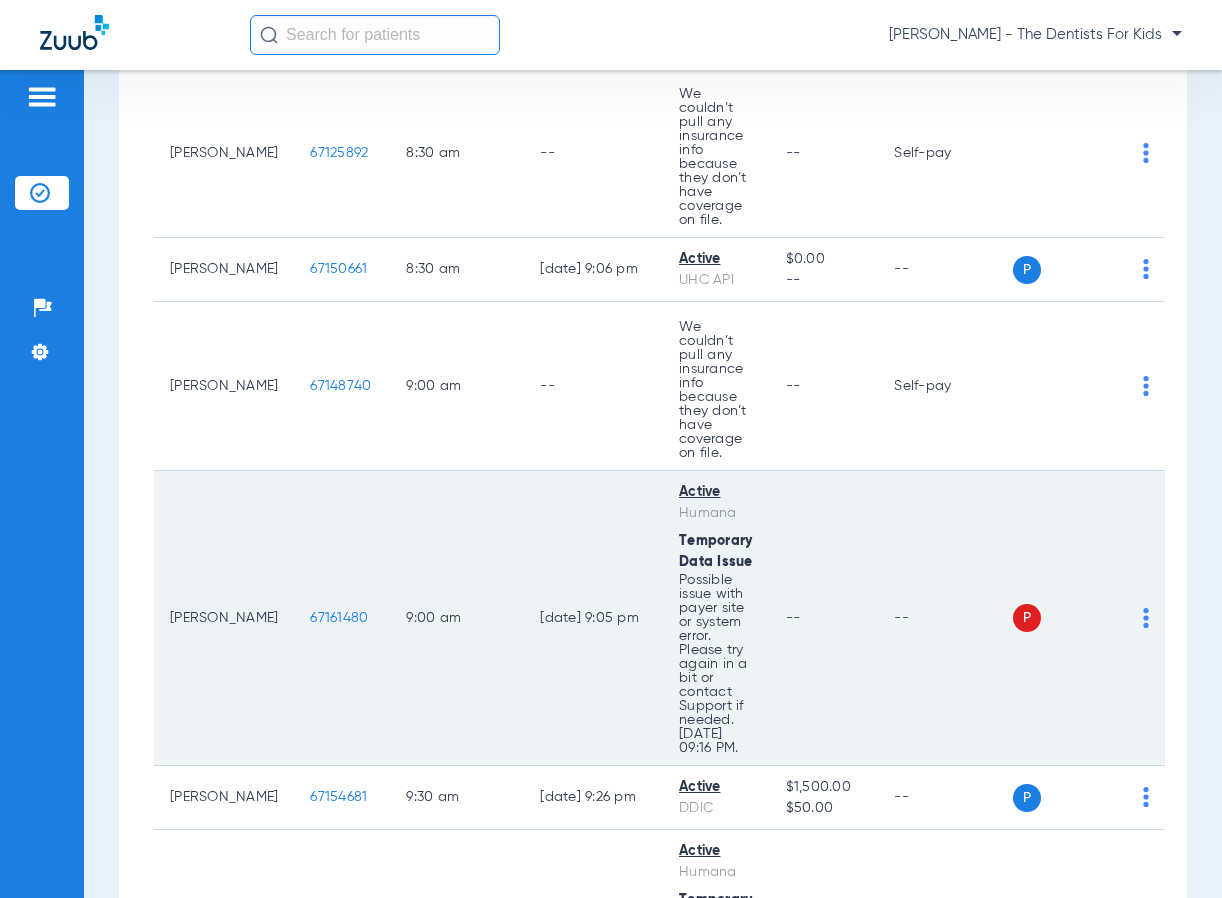 scroll, scrollTop: 500, scrollLeft: 0, axis: vertical 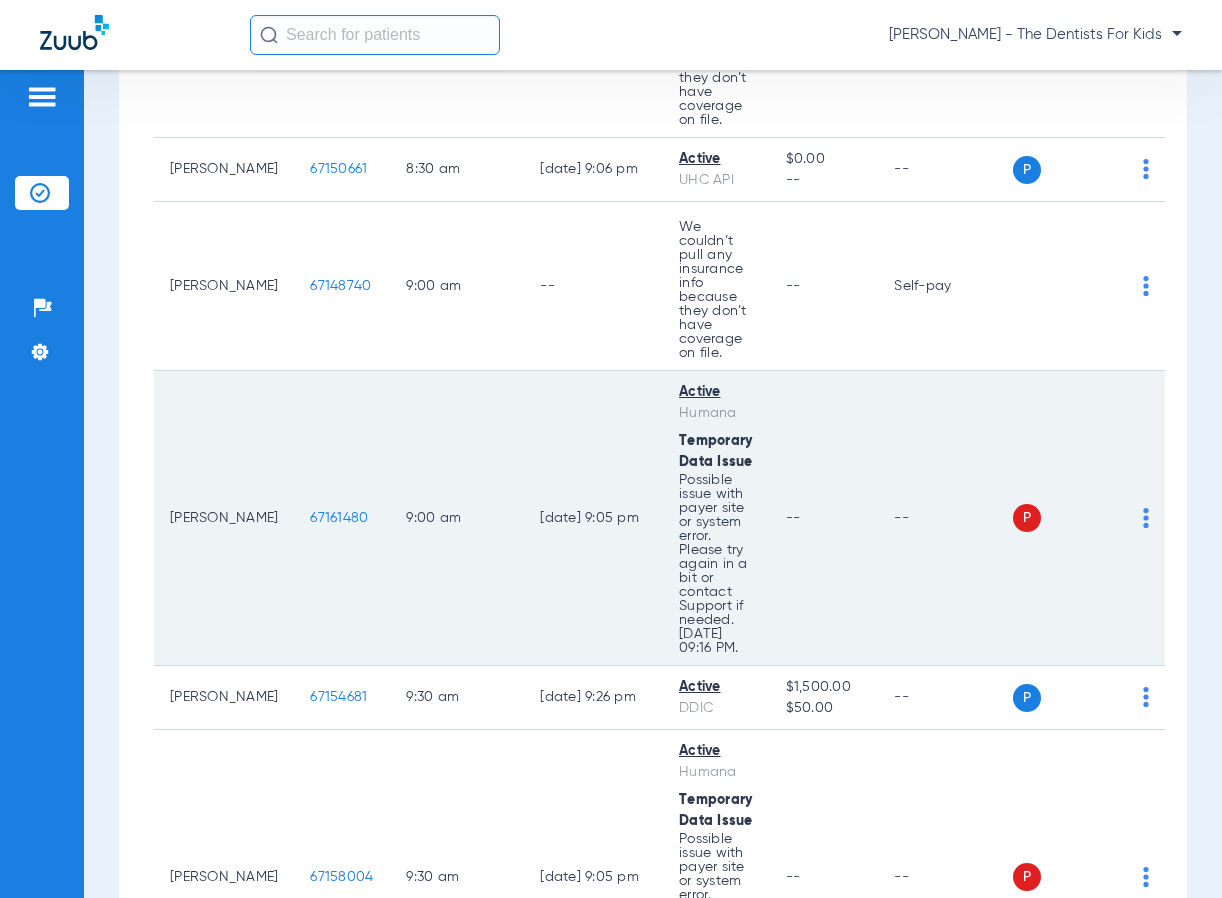 click on "P S" 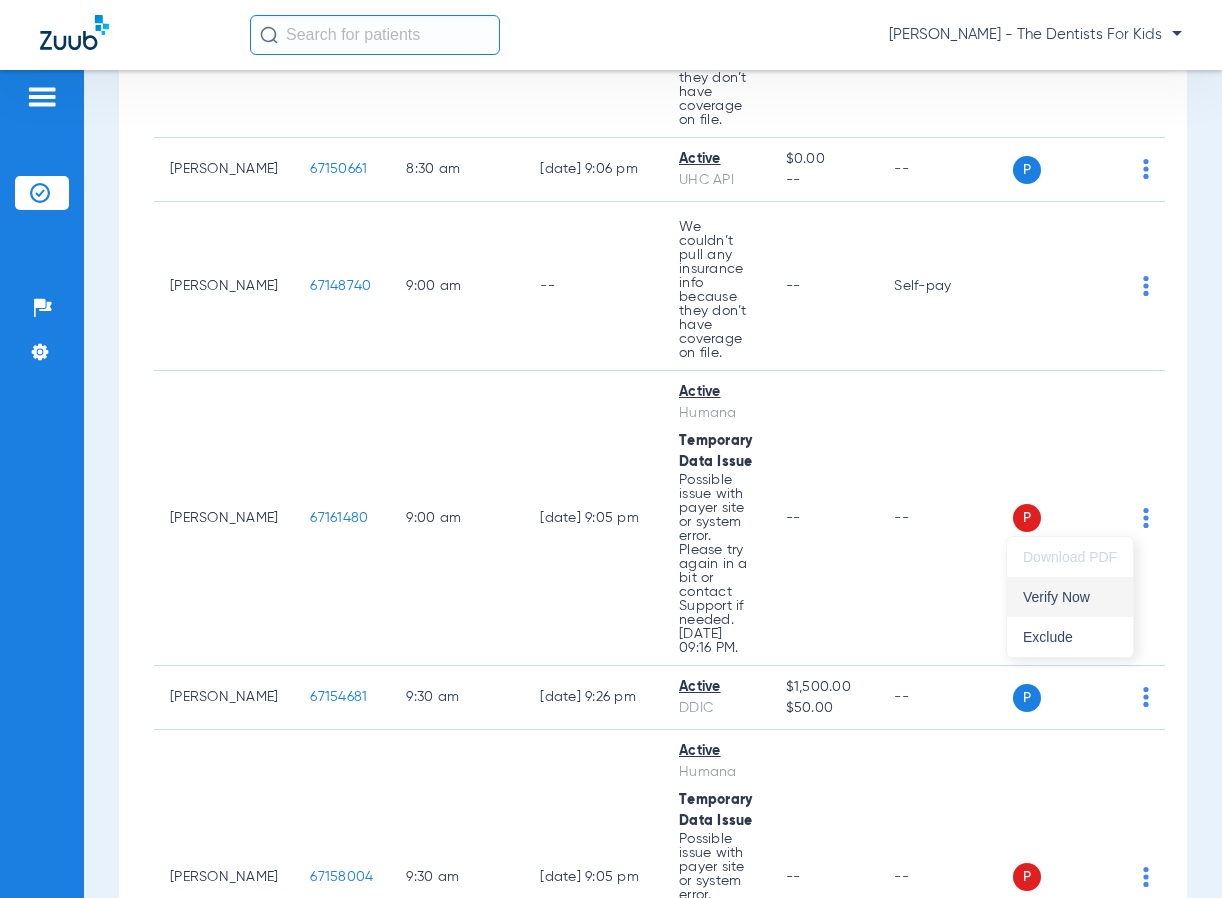 click on "Verify Now" at bounding box center [1070, 597] 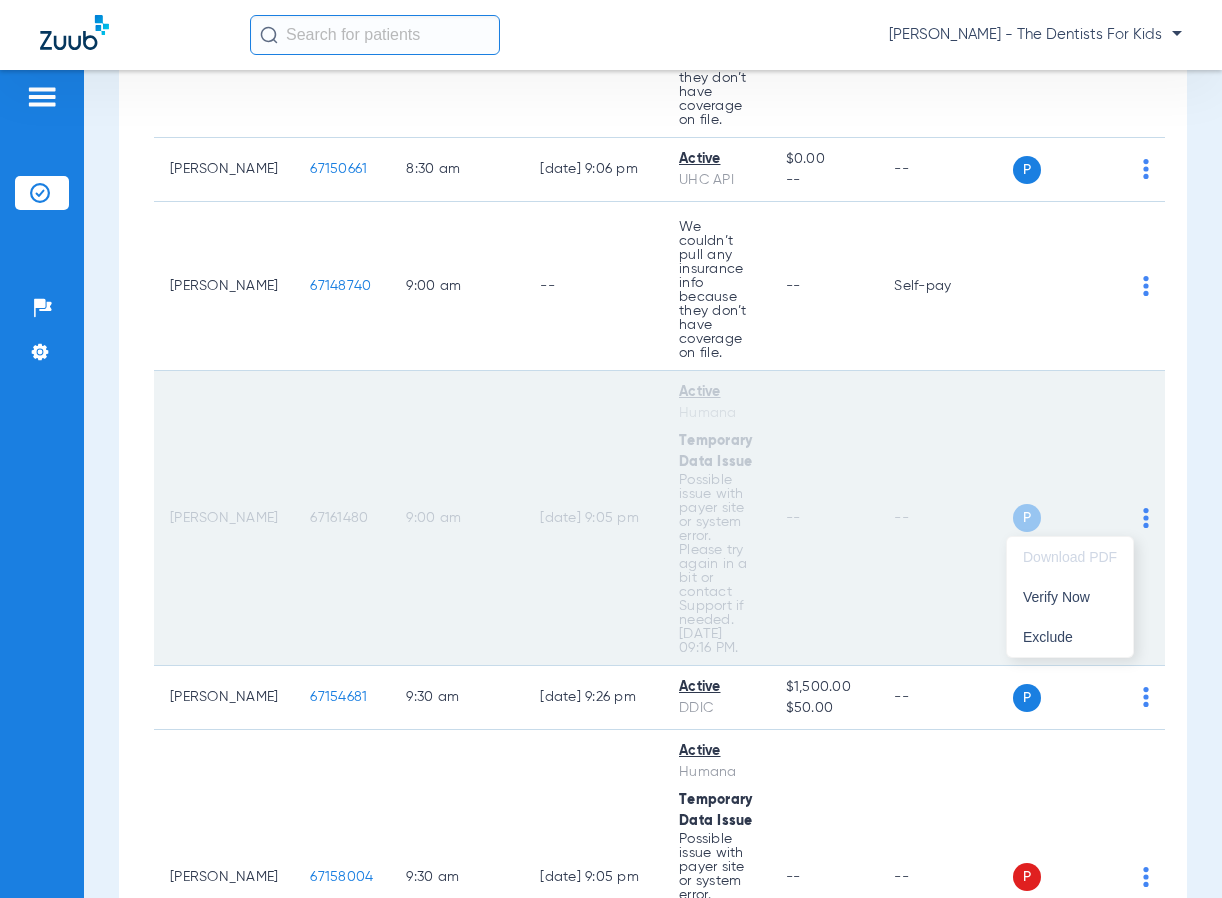 scroll, scrollTop: 1000, scrollLeft: 0, axis: vertical 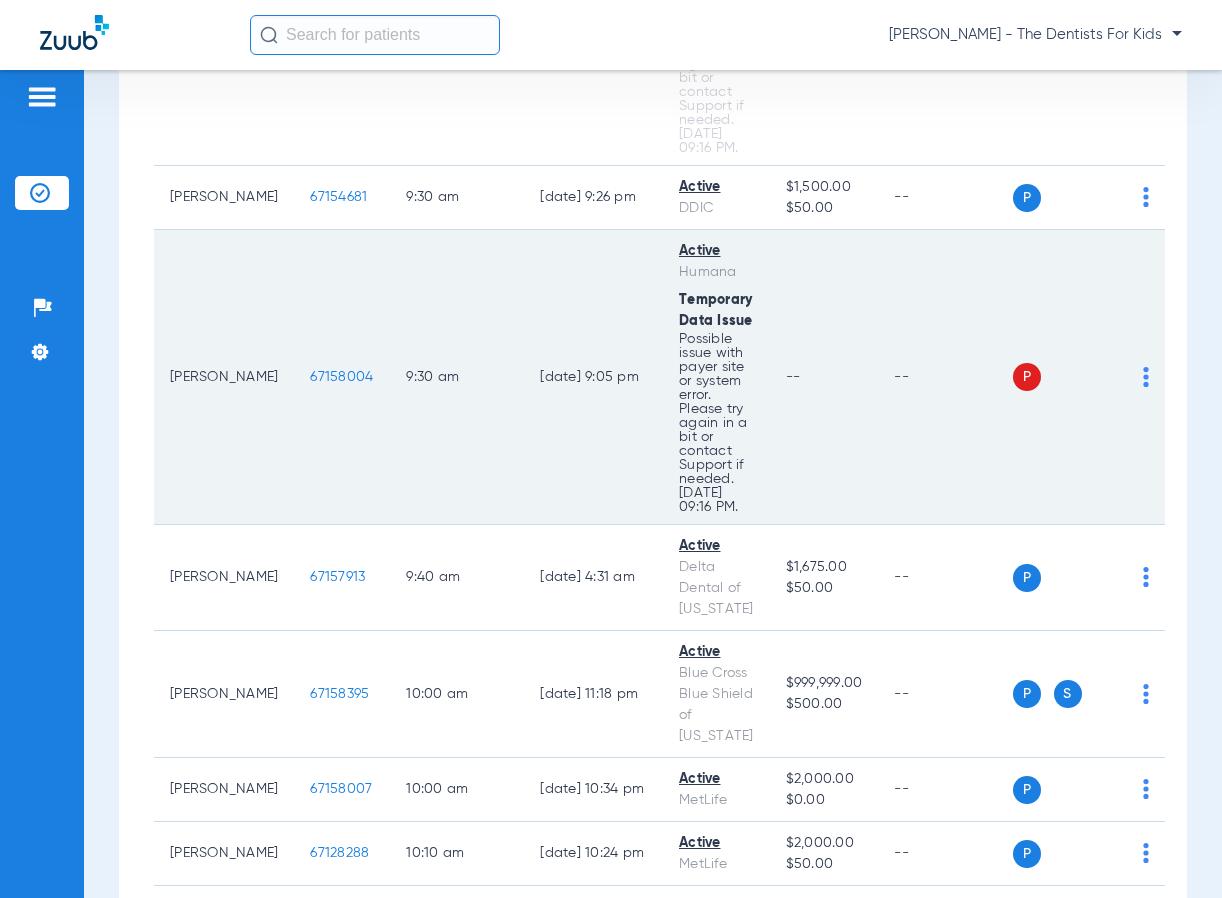 click 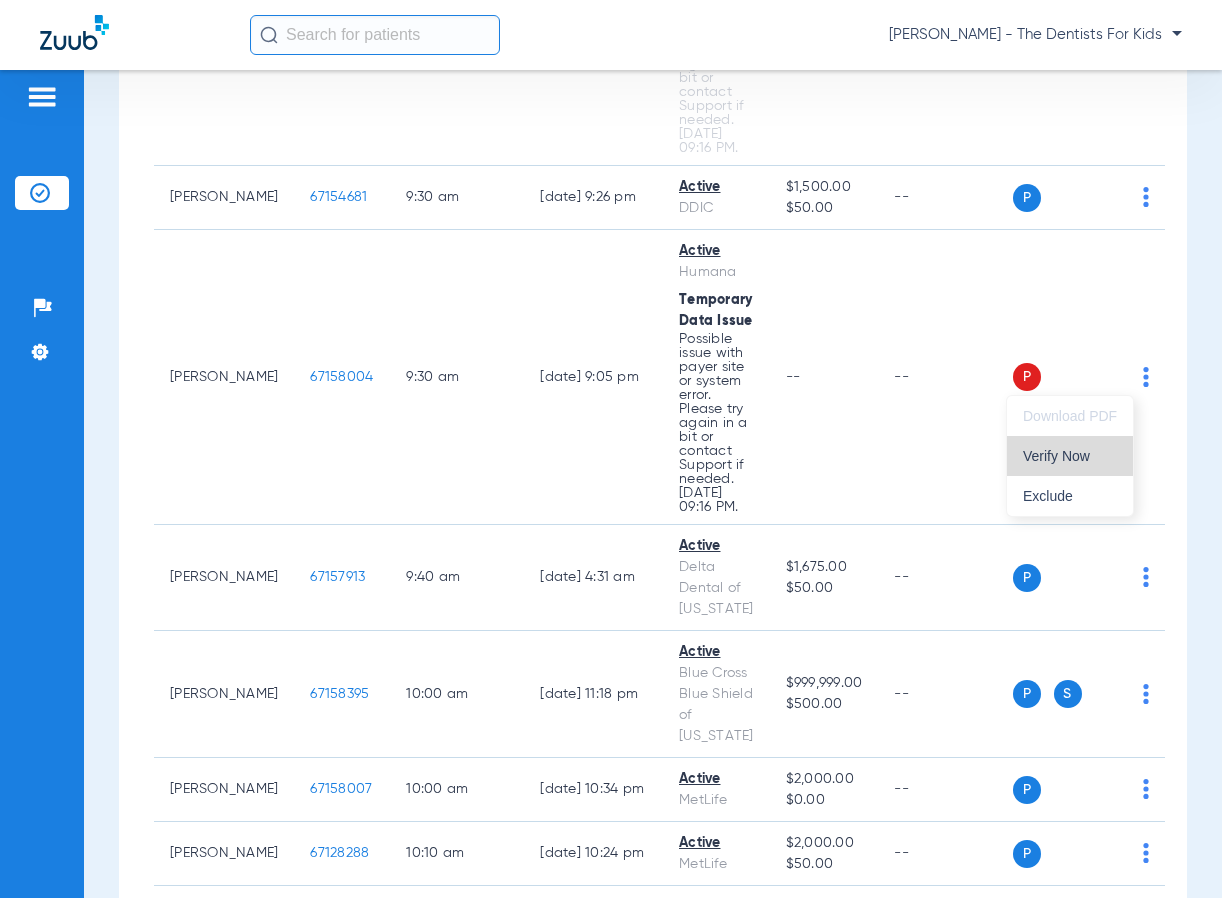click on "Verify Now" at bounding box center [1070, 456] 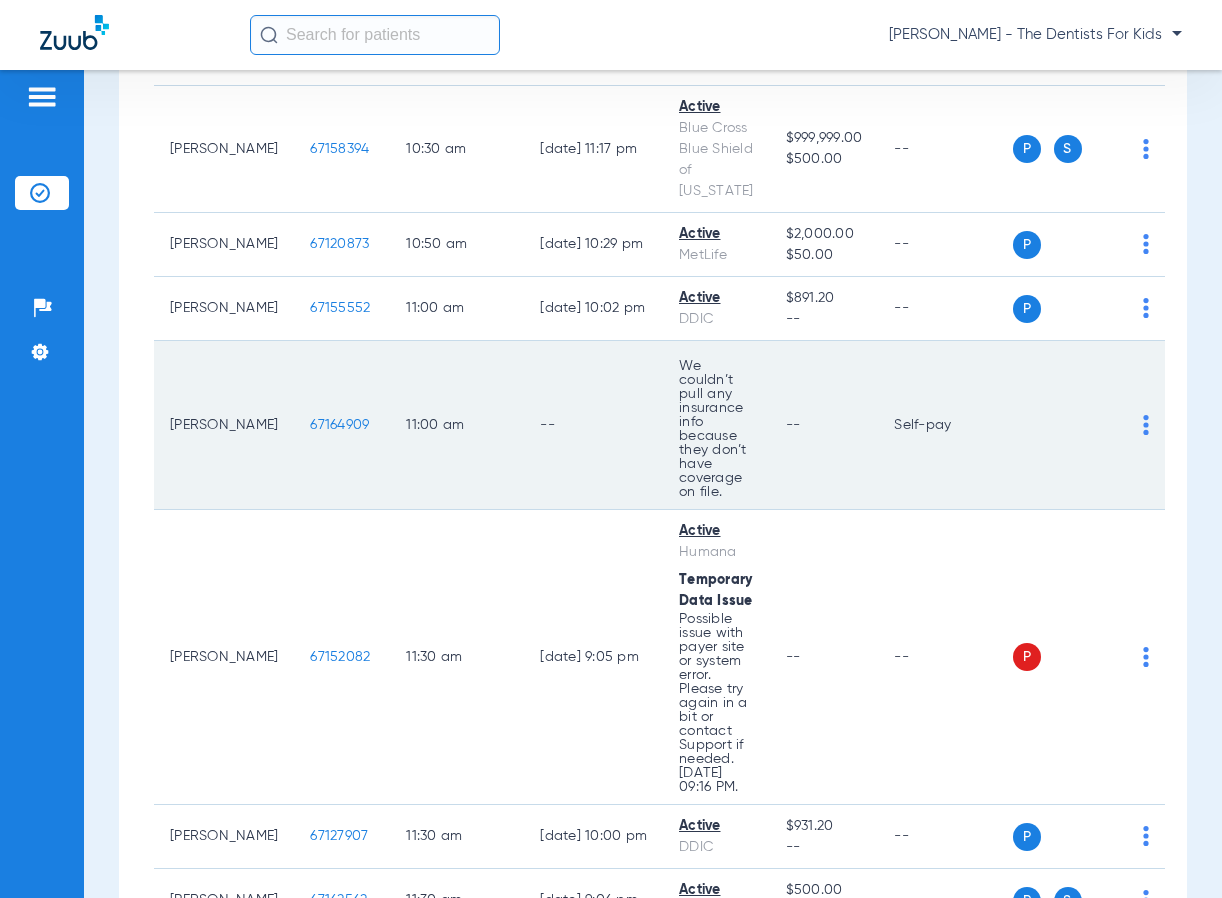 scroll, scrollTop: 2100, scrollLeft: 0, axis: vertical 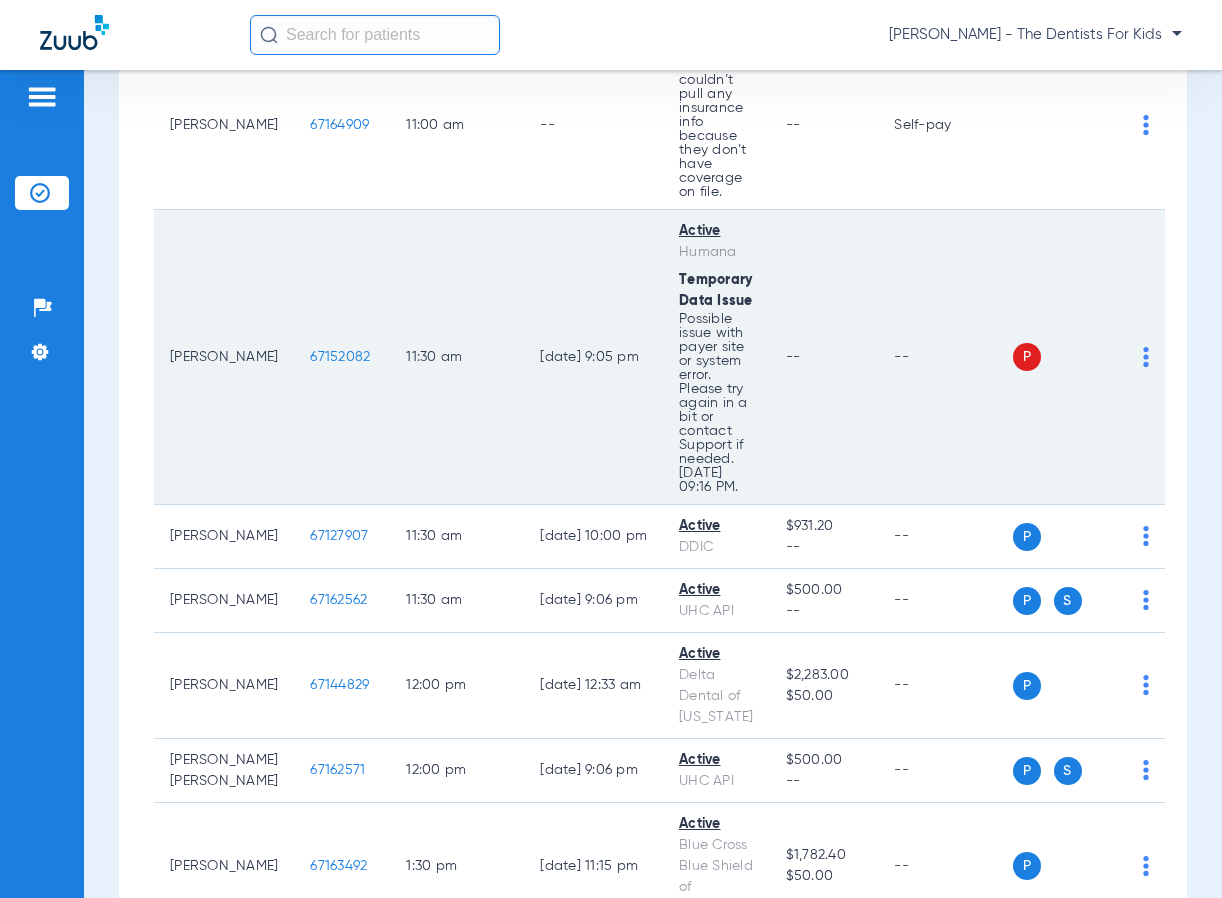 click on "P S" 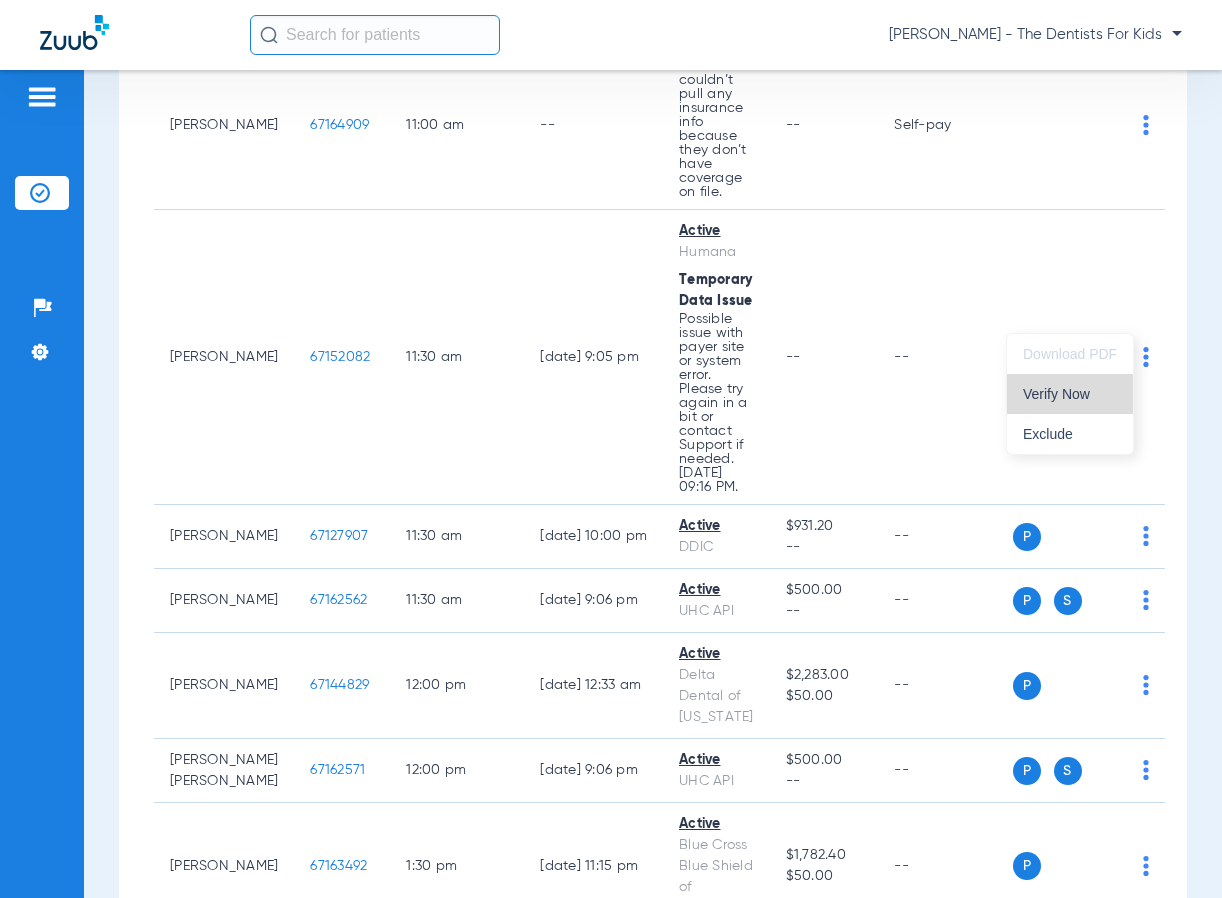 click on "Verify Now" at bounding box center [1070, 394] 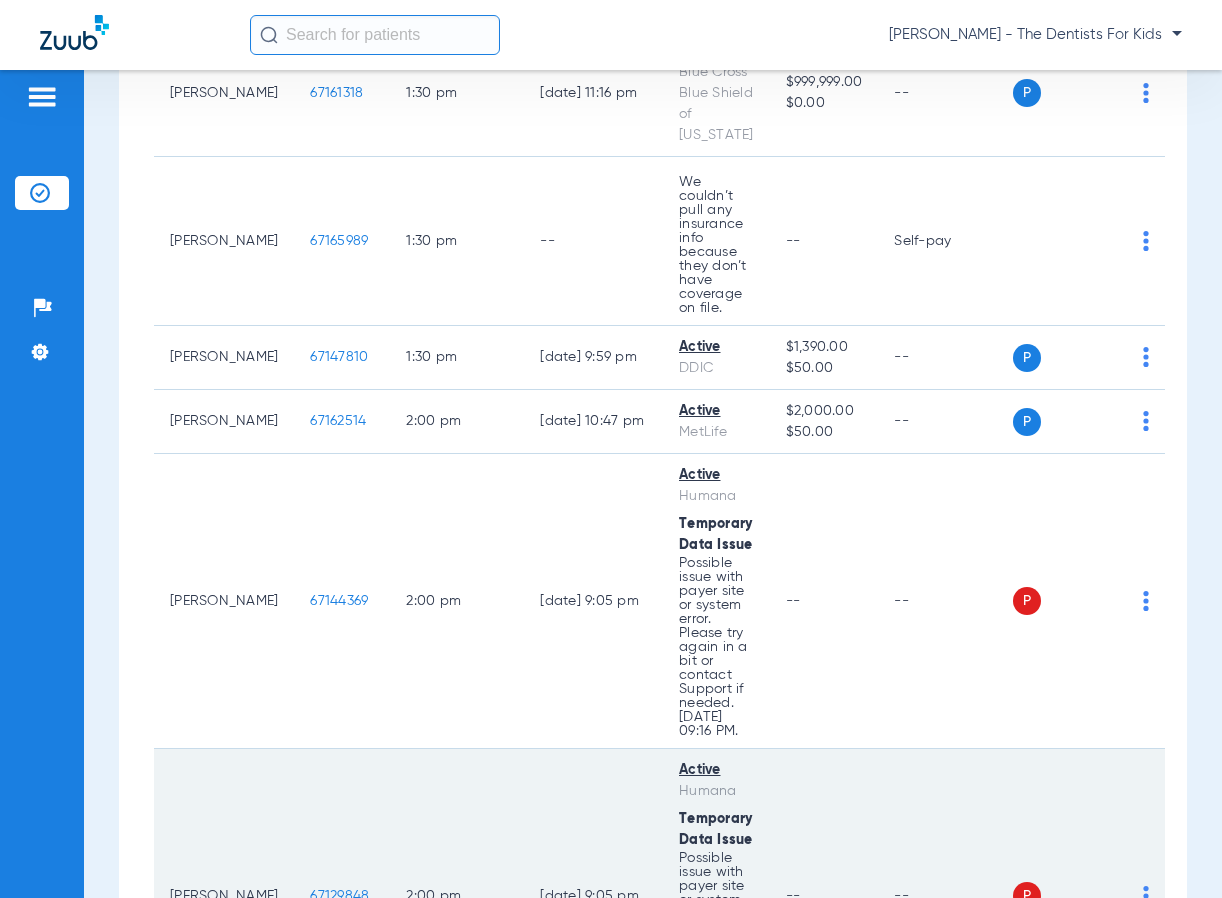 scroll, scrollTop: 3300, scrollLeft: 0, axis: vertical 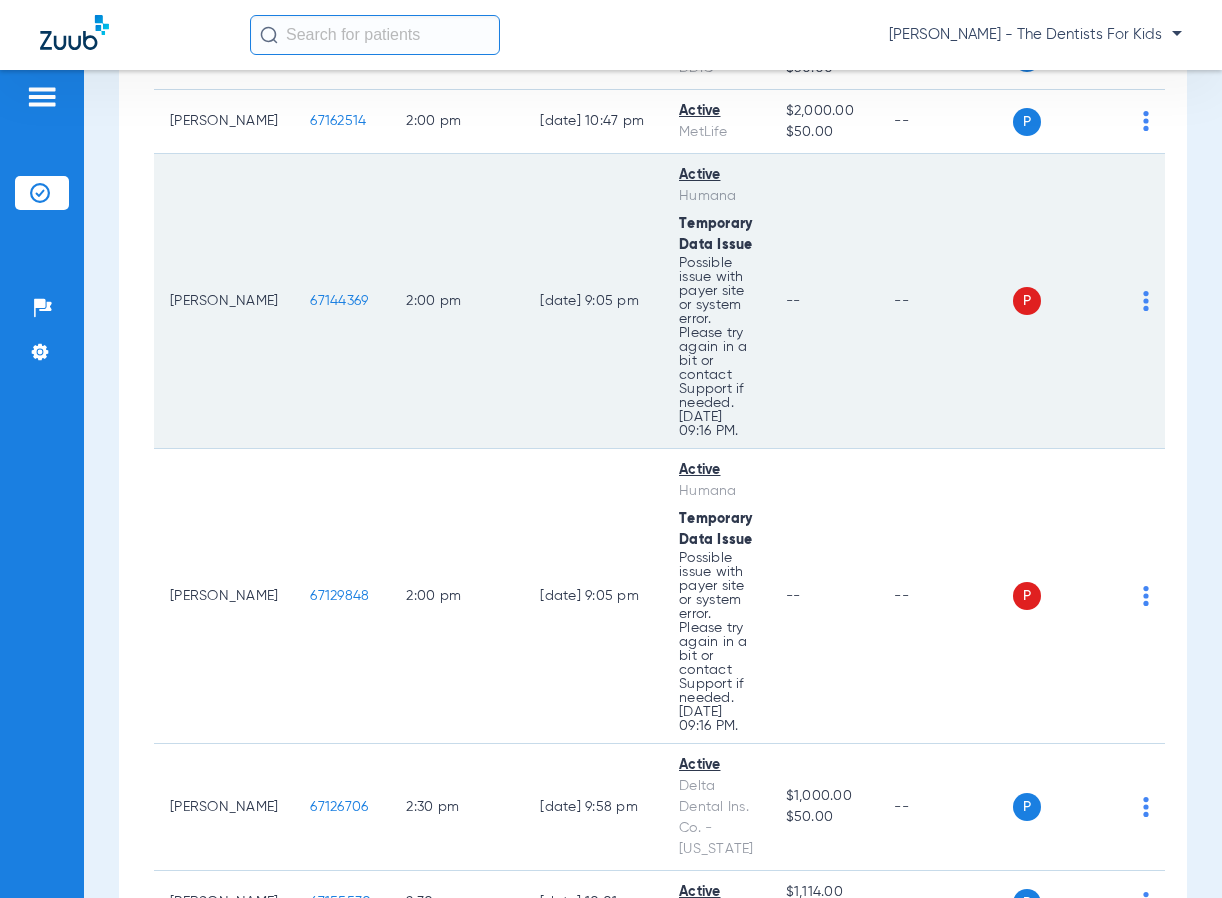 click 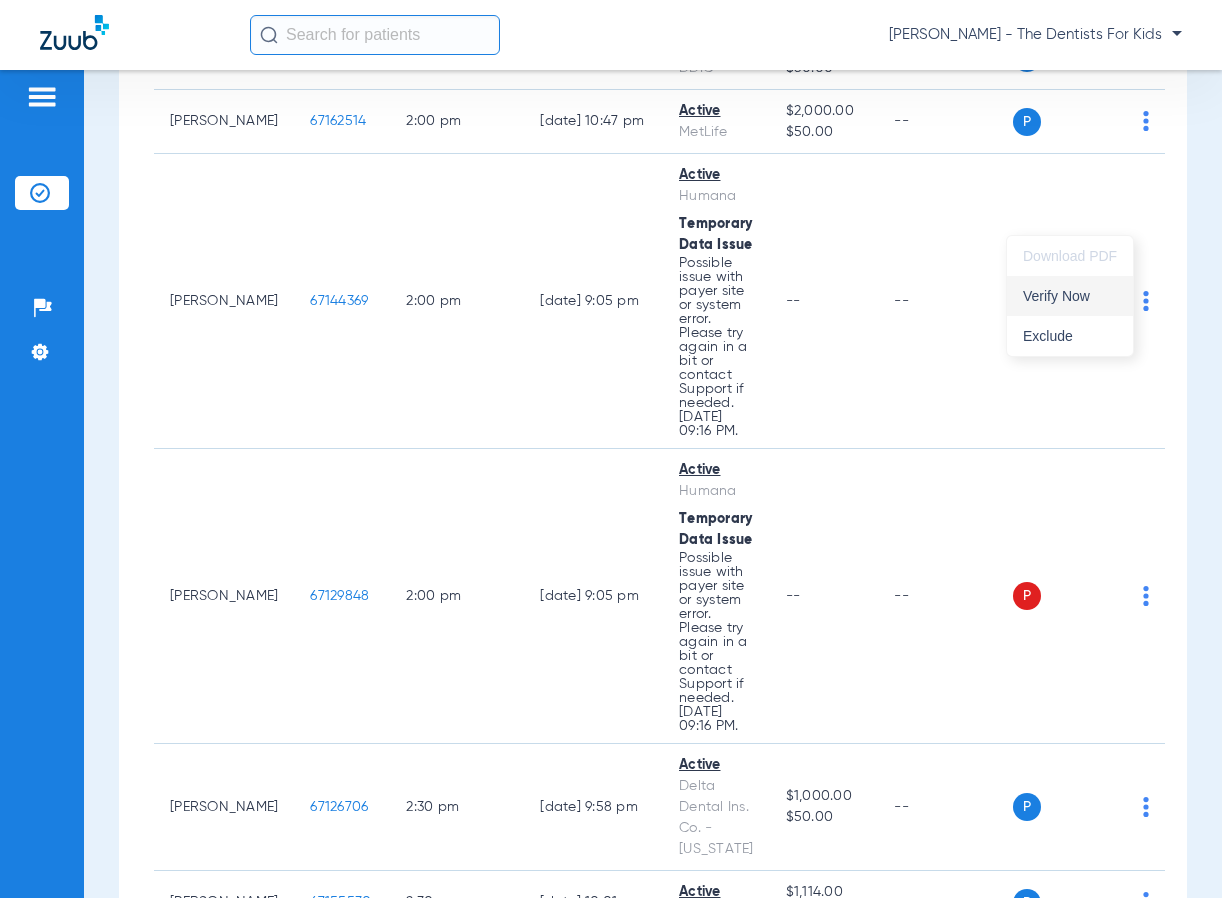 click on "Verify Now" at bounding box center [1070, 296] 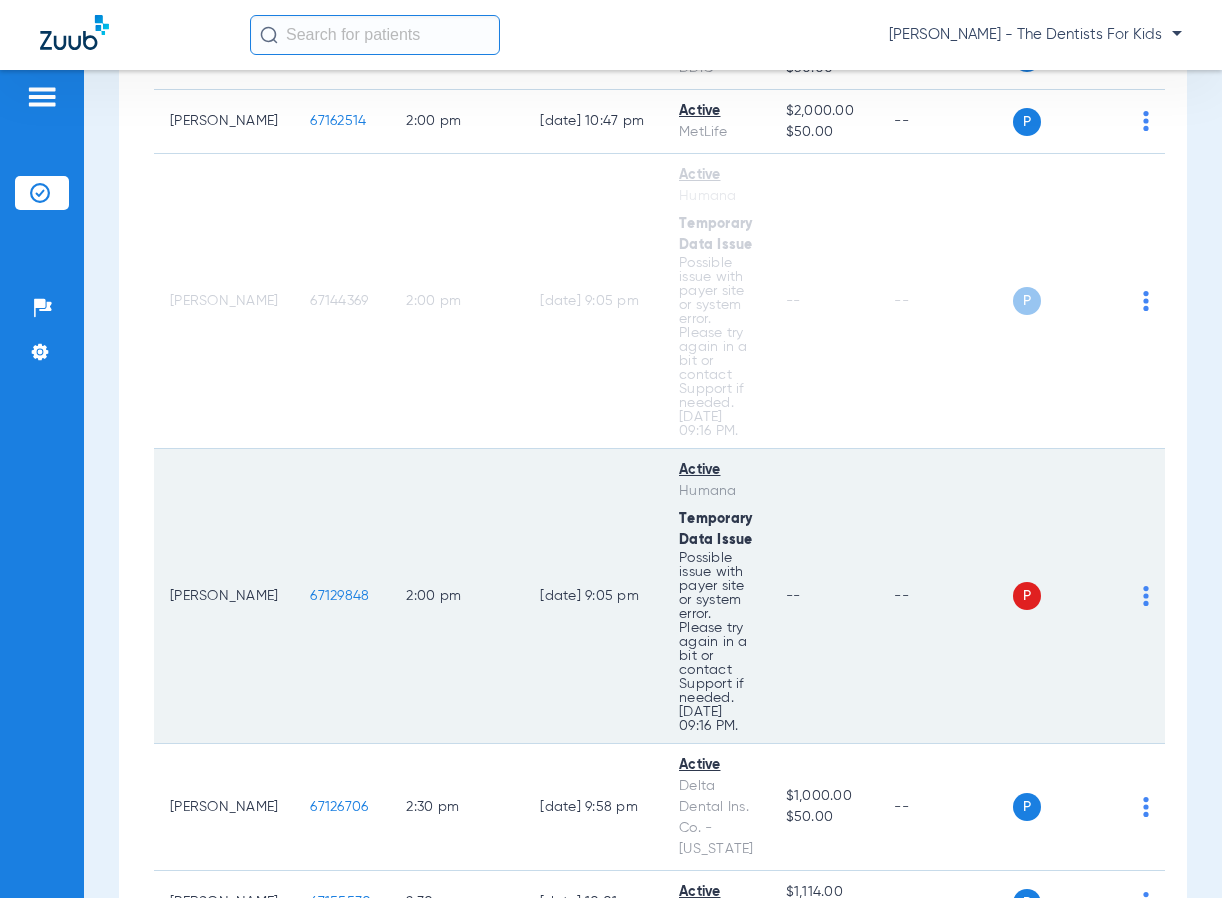 click 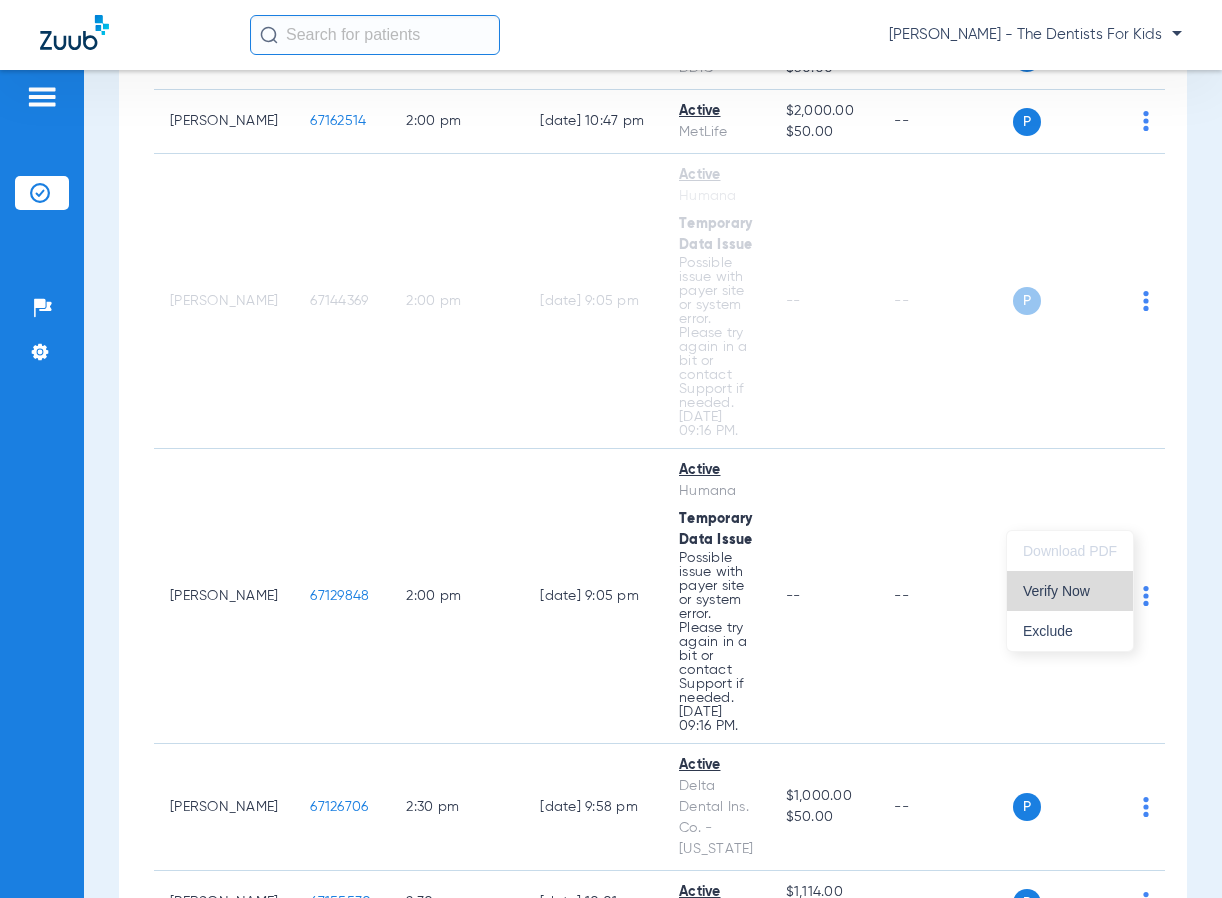 click on "Verify Now" at bounding box center [1070, 591] 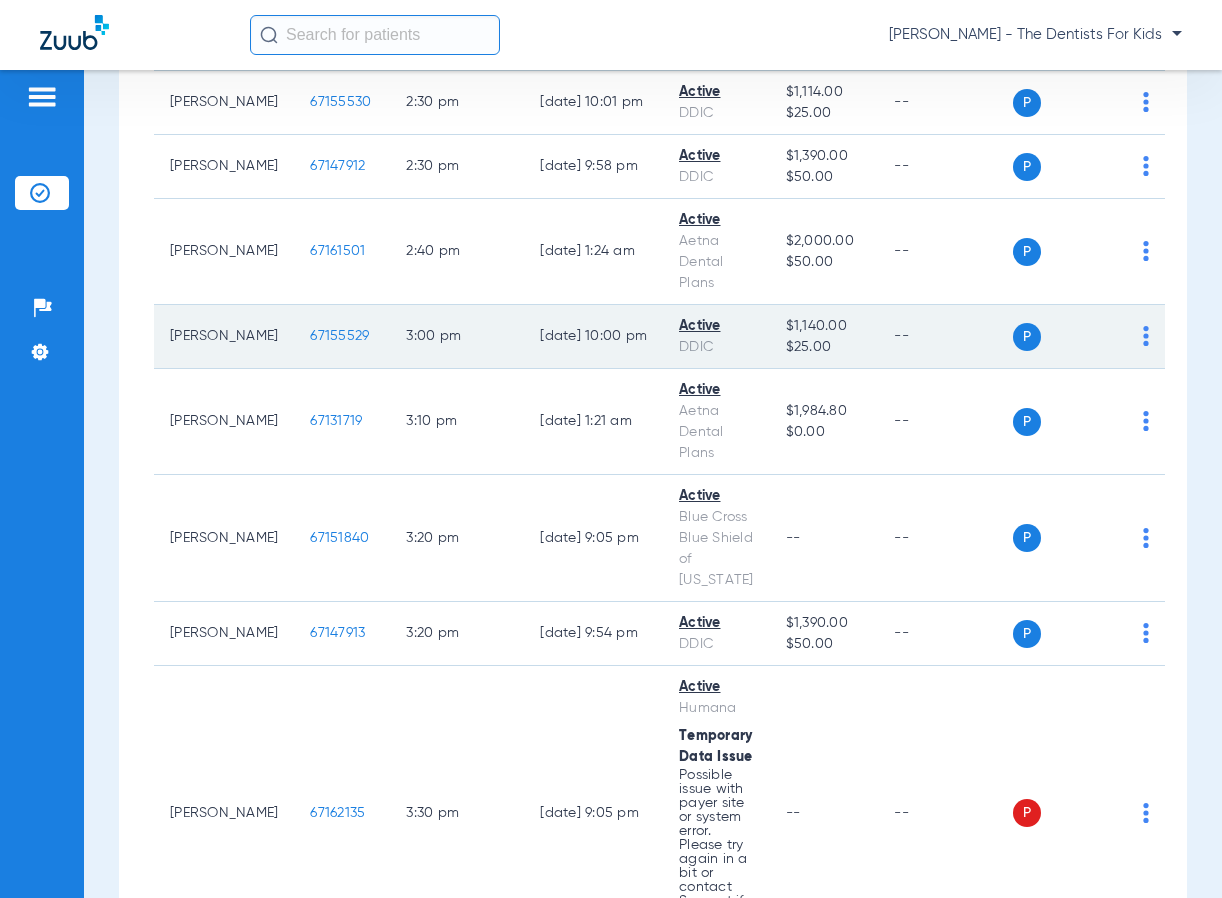 scroll, scrollTop: 4200, scrollLeft: 0, axis: vertical 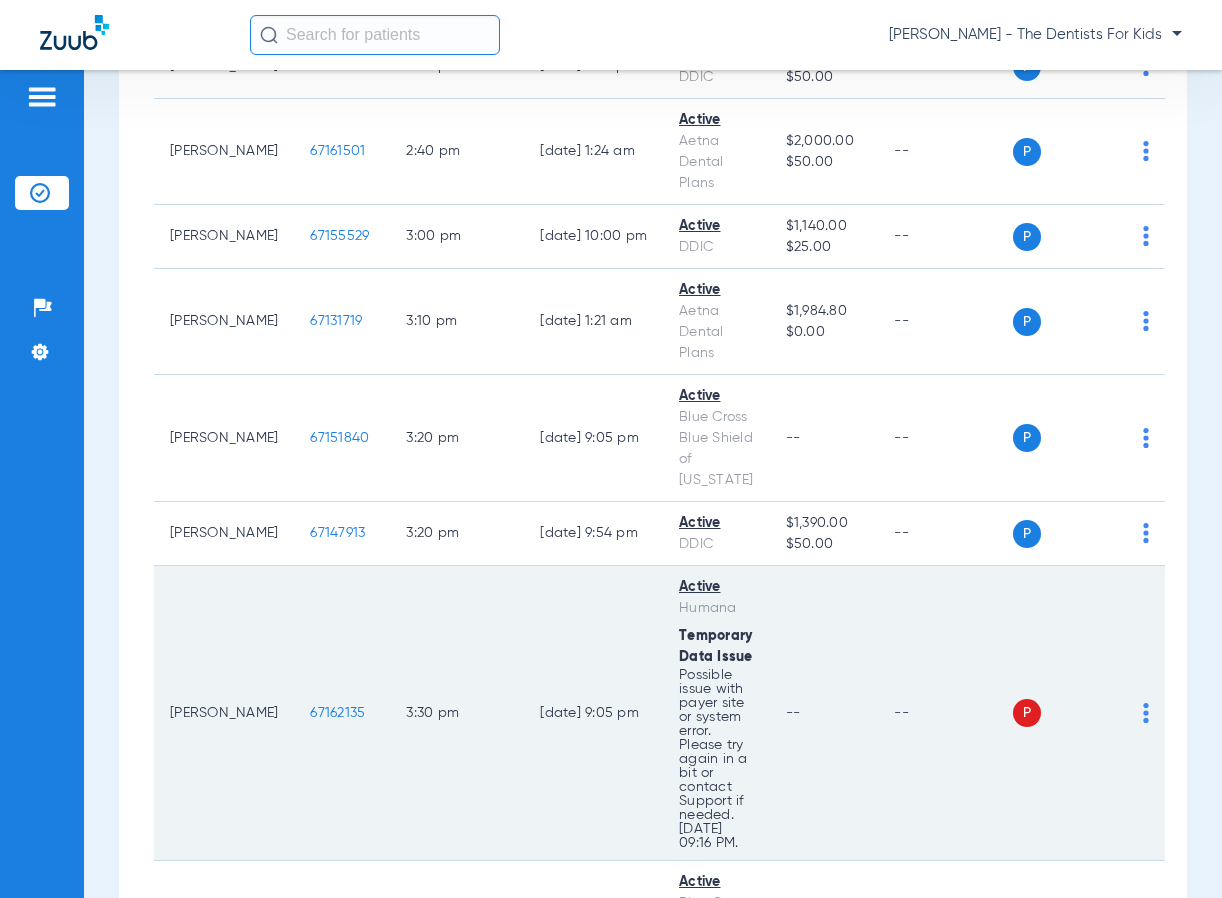 click on "P S" 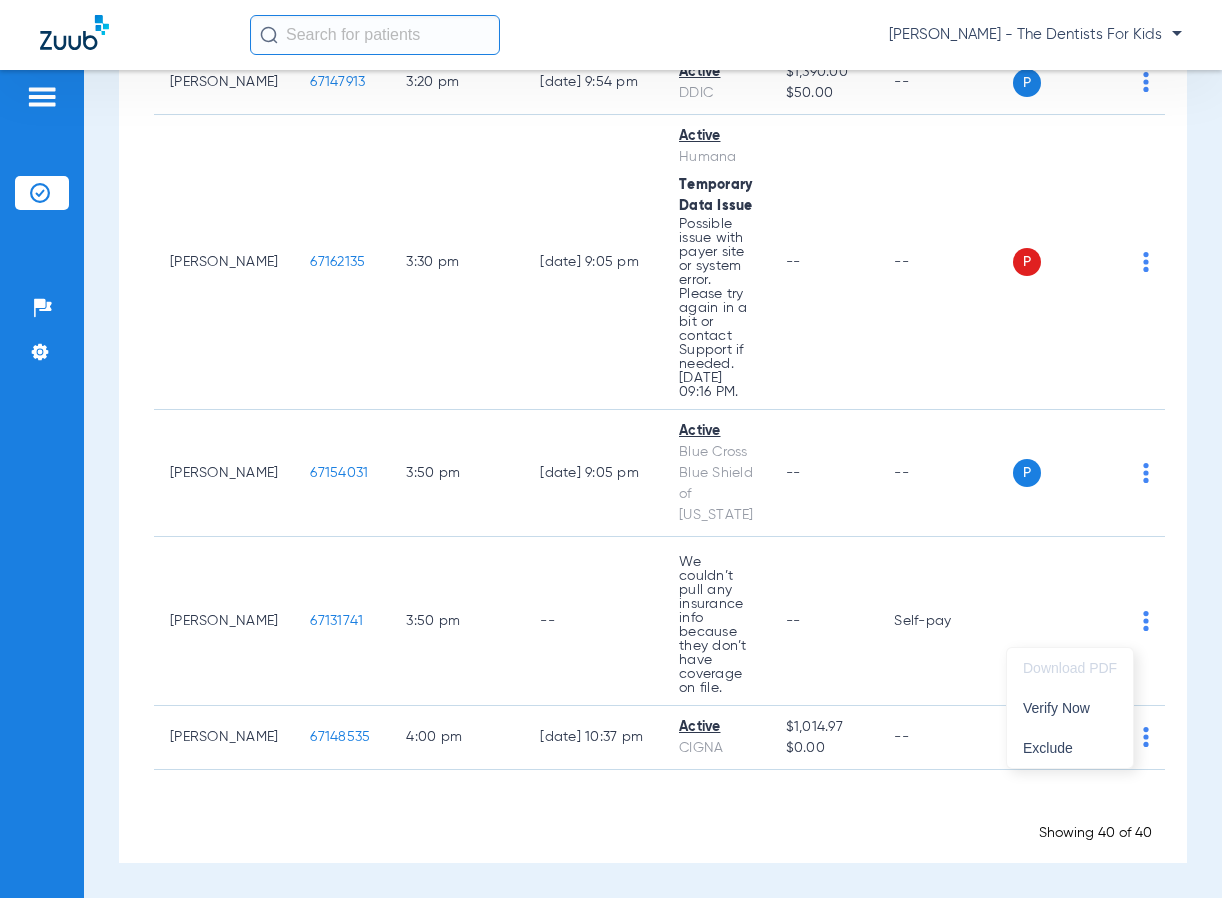 scroll, scrollTop: 3738, scrollLeft: 0, axis: vertical 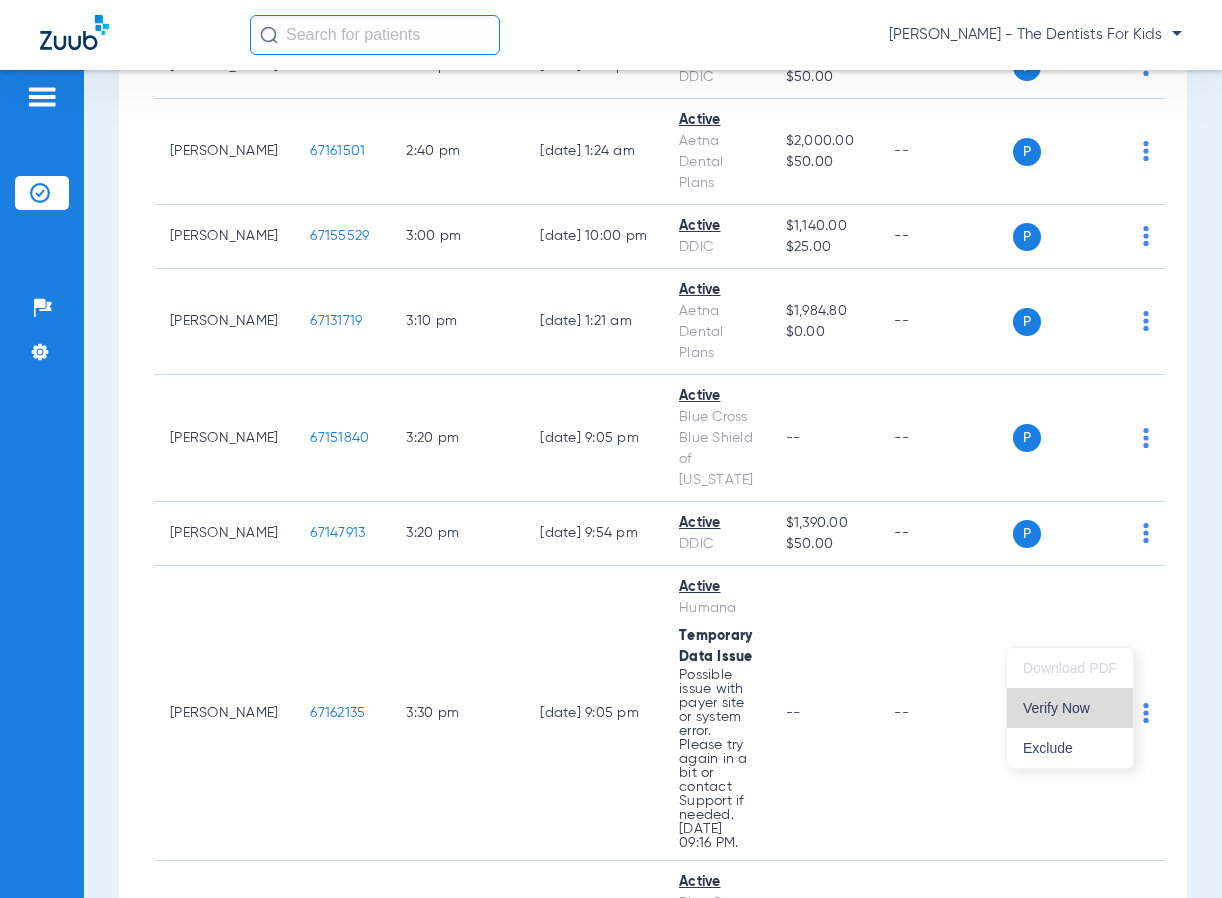 click on "Verify Now" at bounding box center (1070, 708) 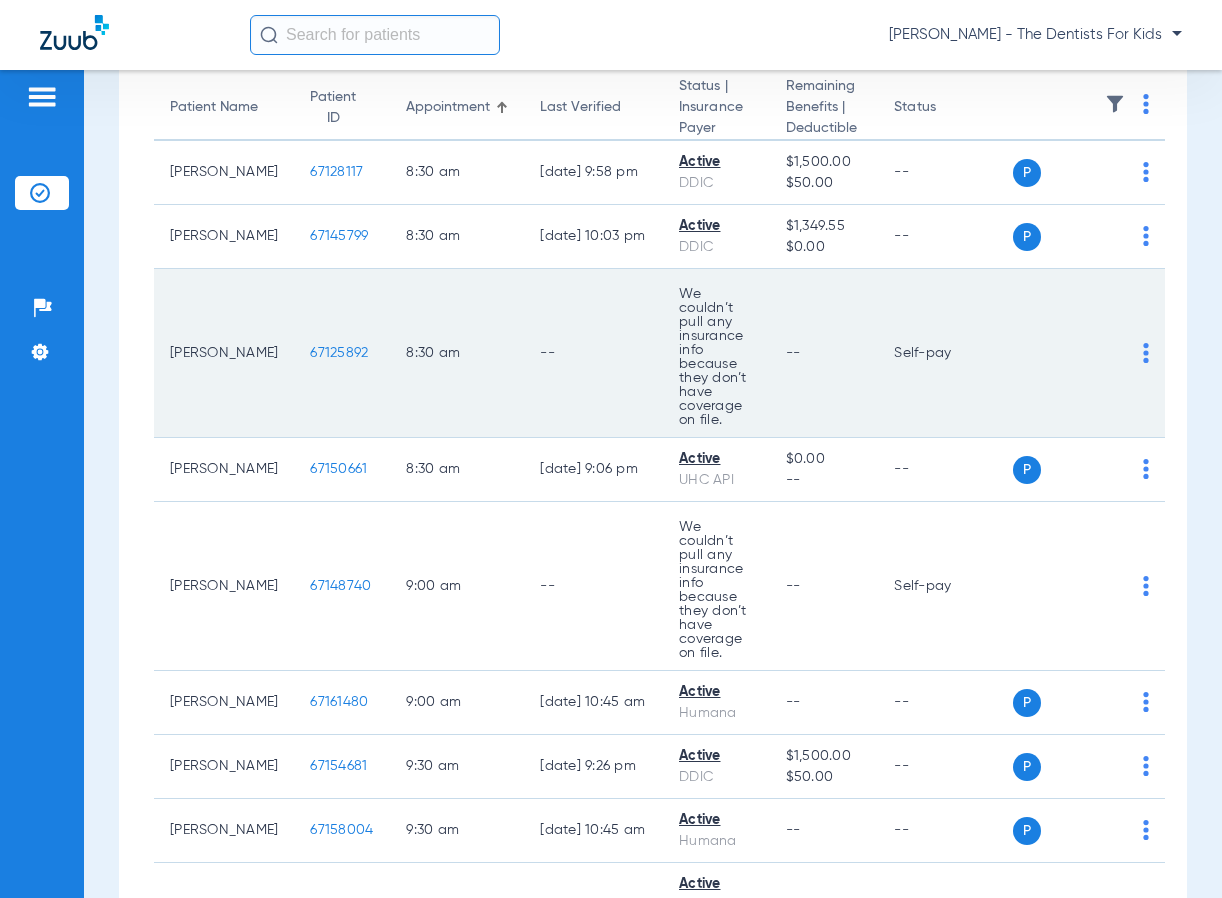 scroll, scrollTop: 0, scrollLeft: 0, axis: both 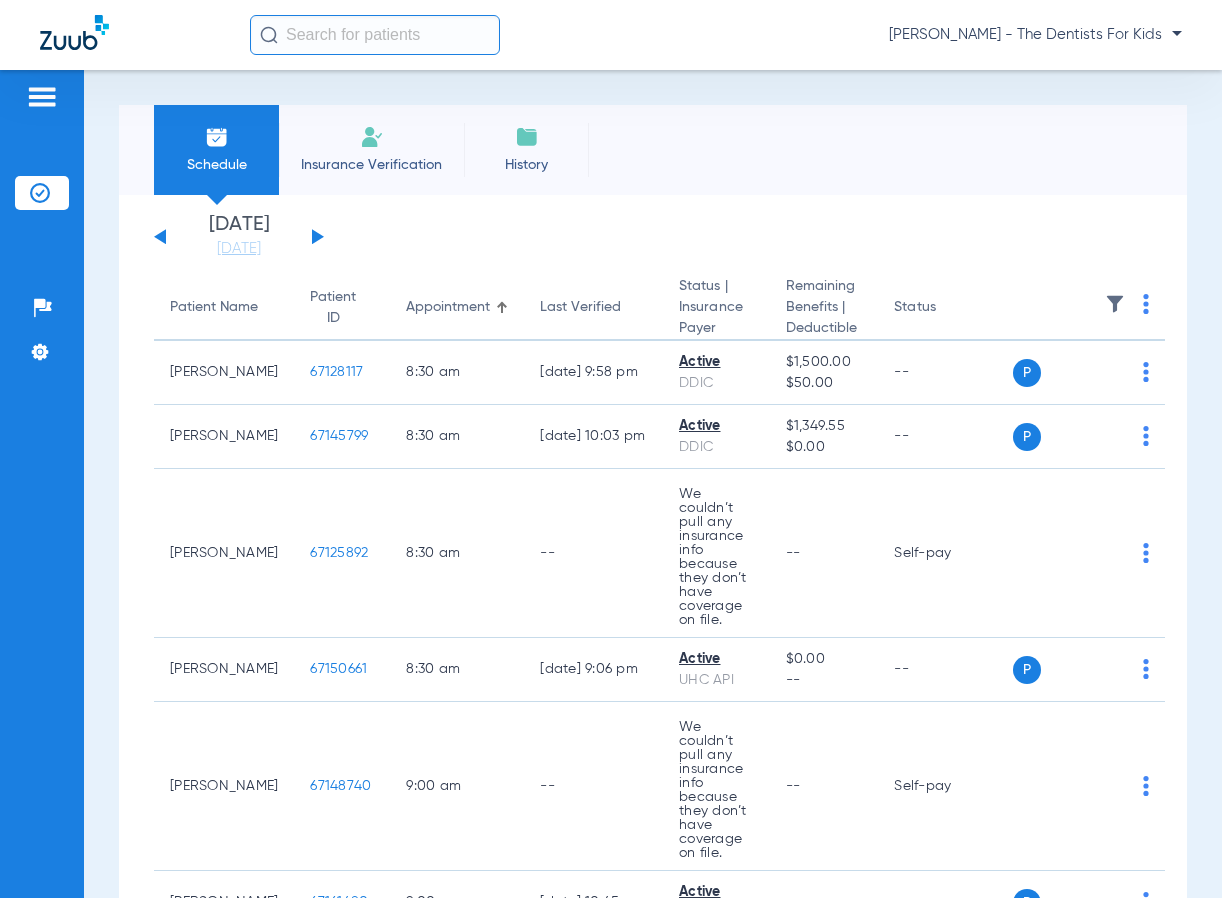 click 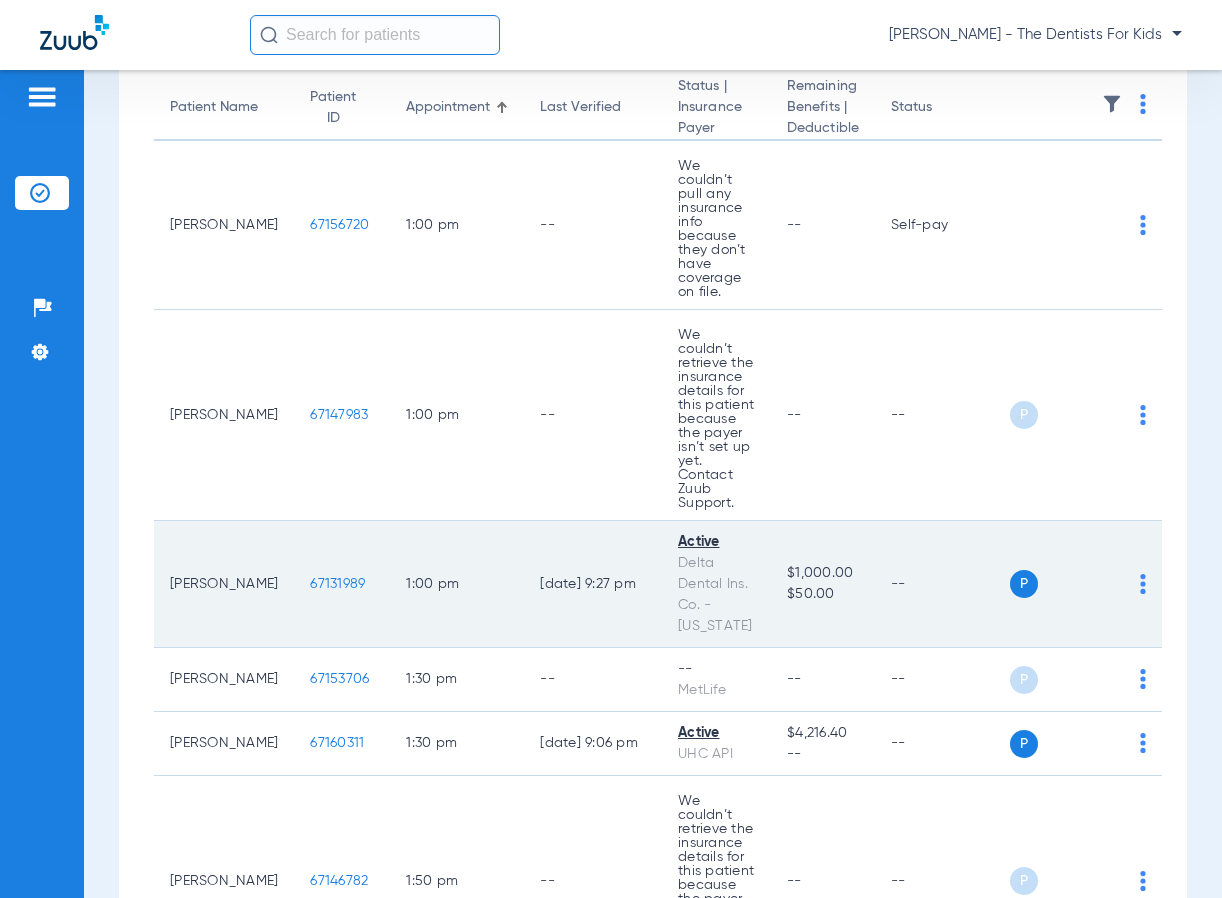 scroll, scrollTop: 300, scrollLeft: 0, axis: vertical 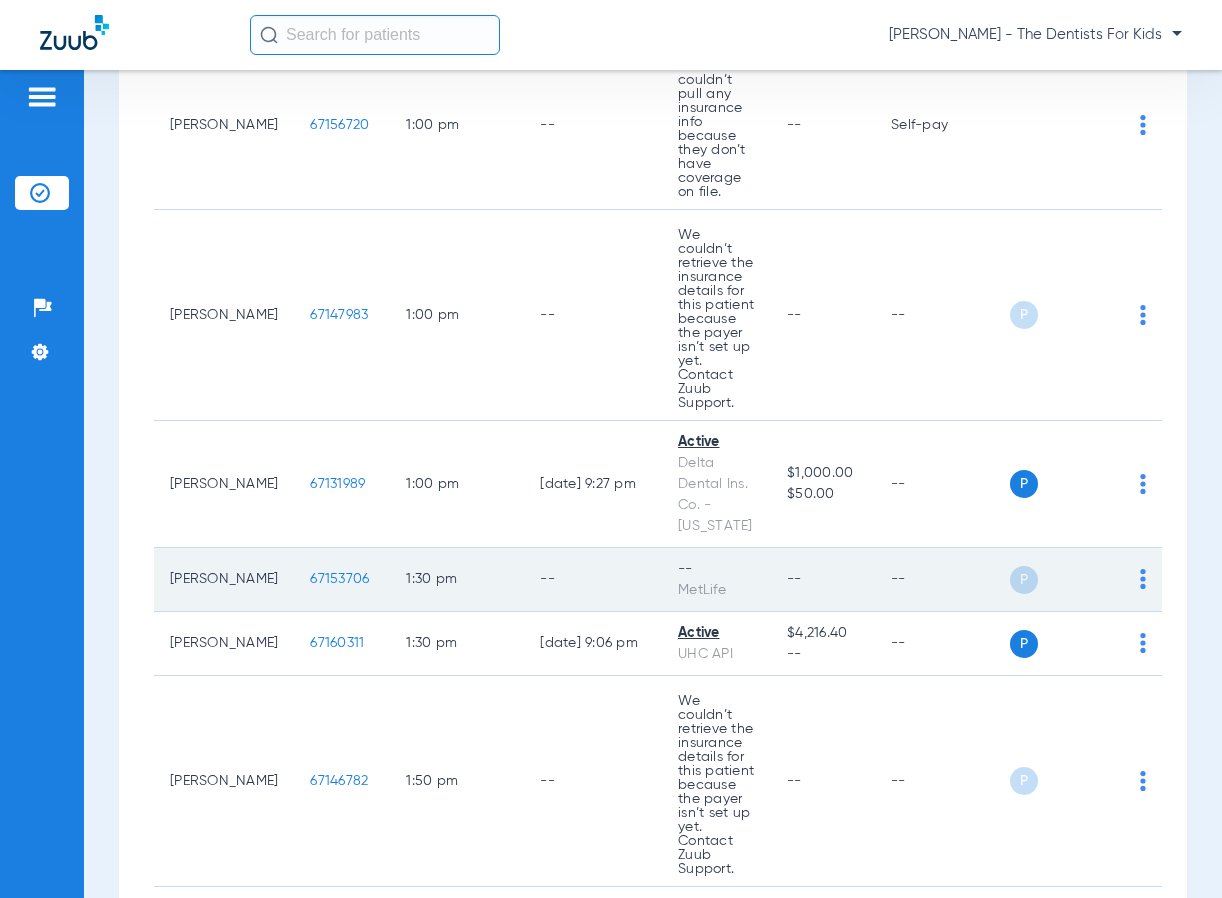 click 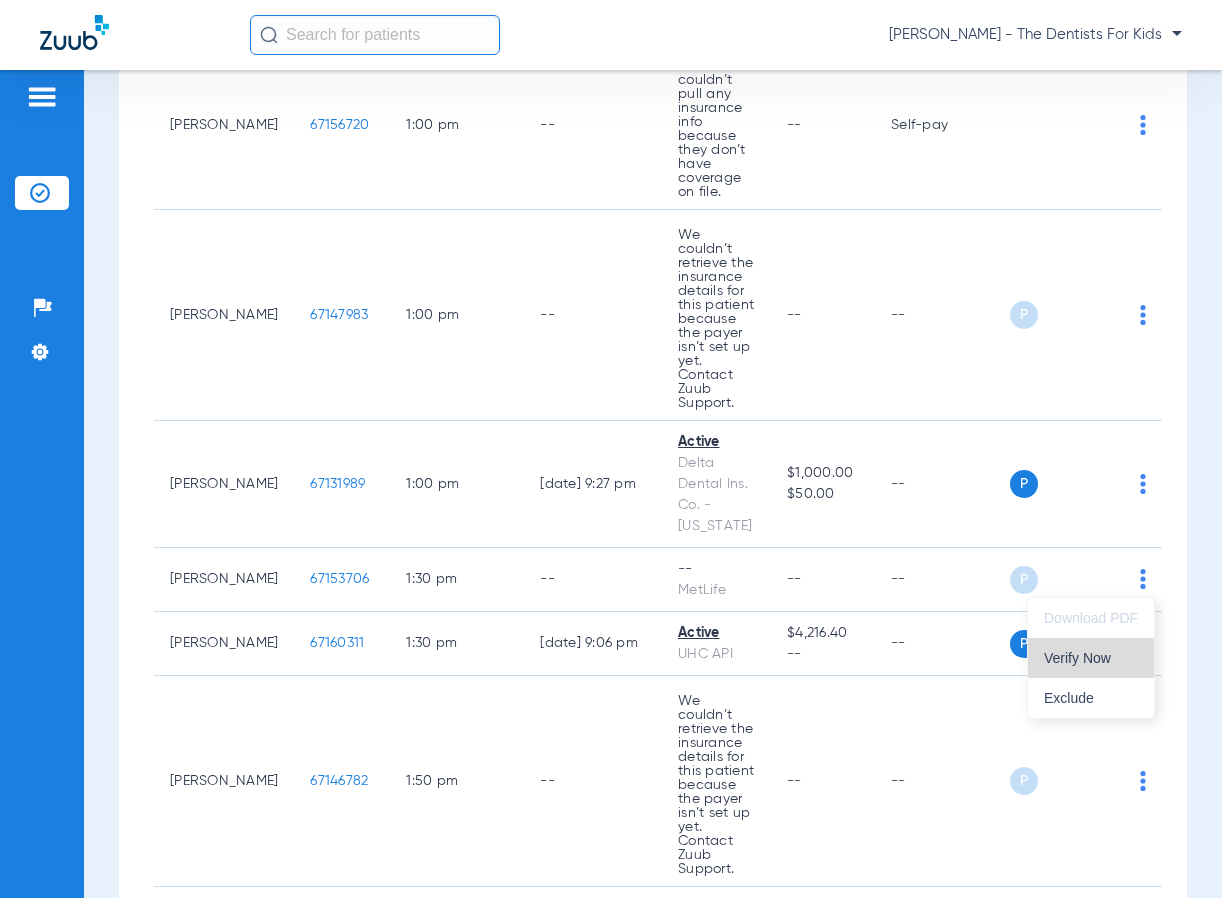 click on "Verify Now" at bounding box center (1091, 658) 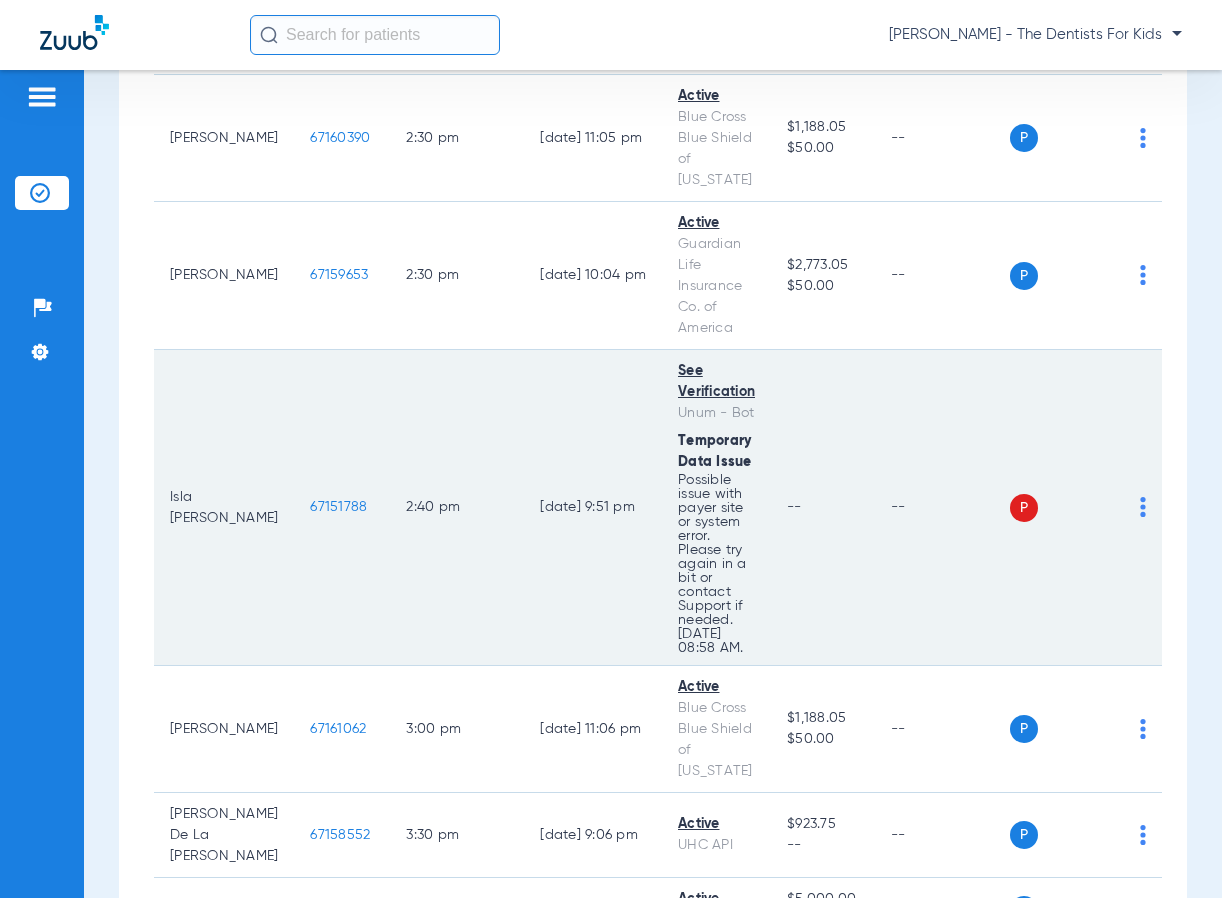 scroll, scrollTop: 1523, scrollLeft: 0, axis: vertical 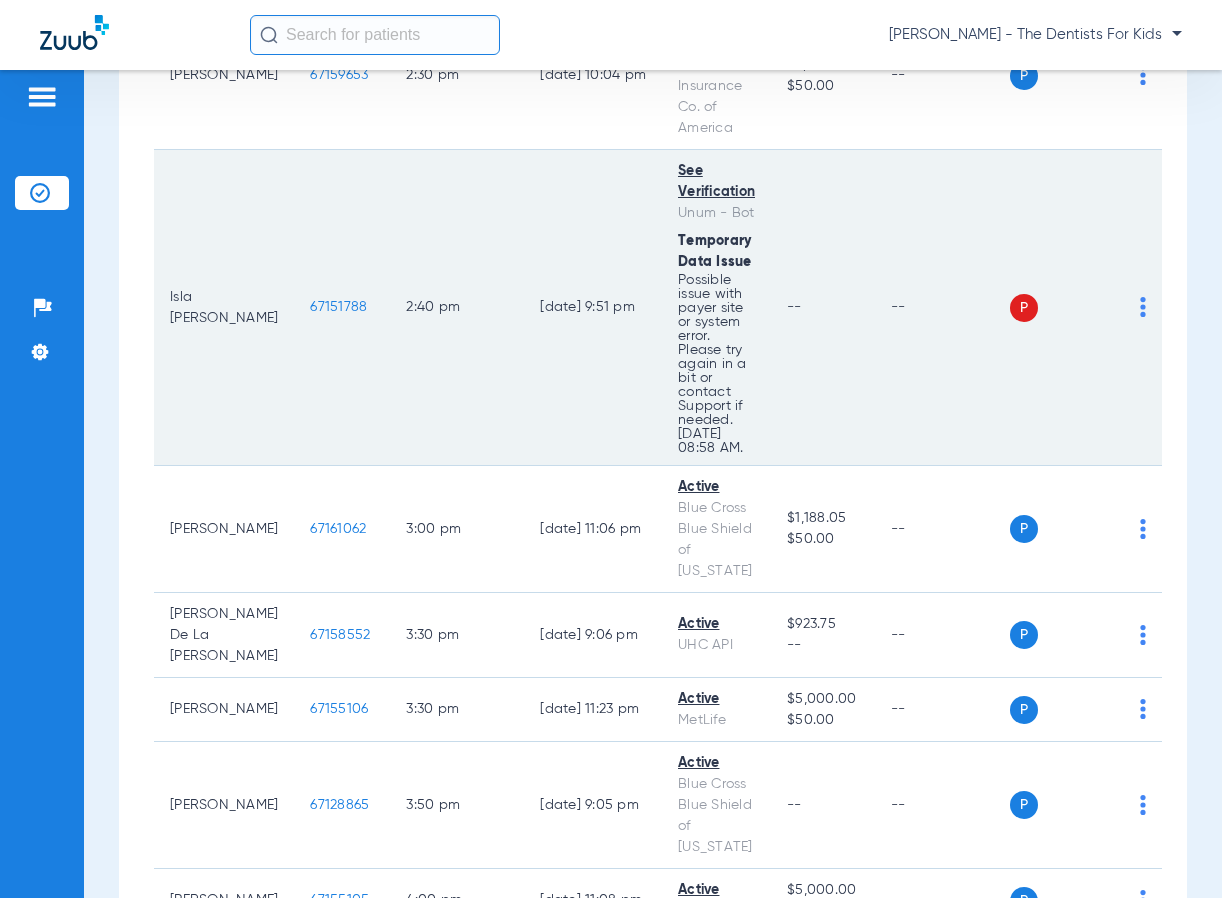 click on "P S" 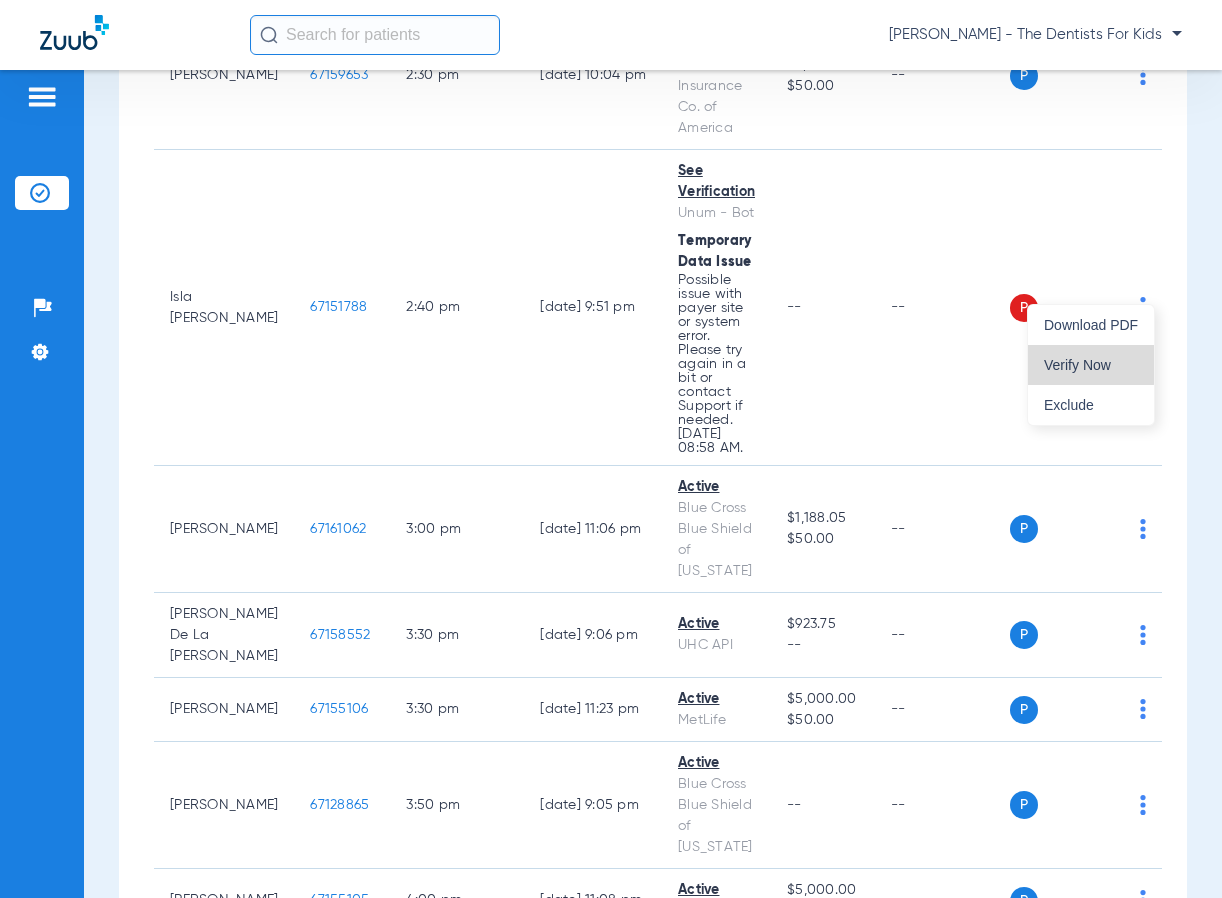 click on "Verify Now" at bounding box center [1091, 365] 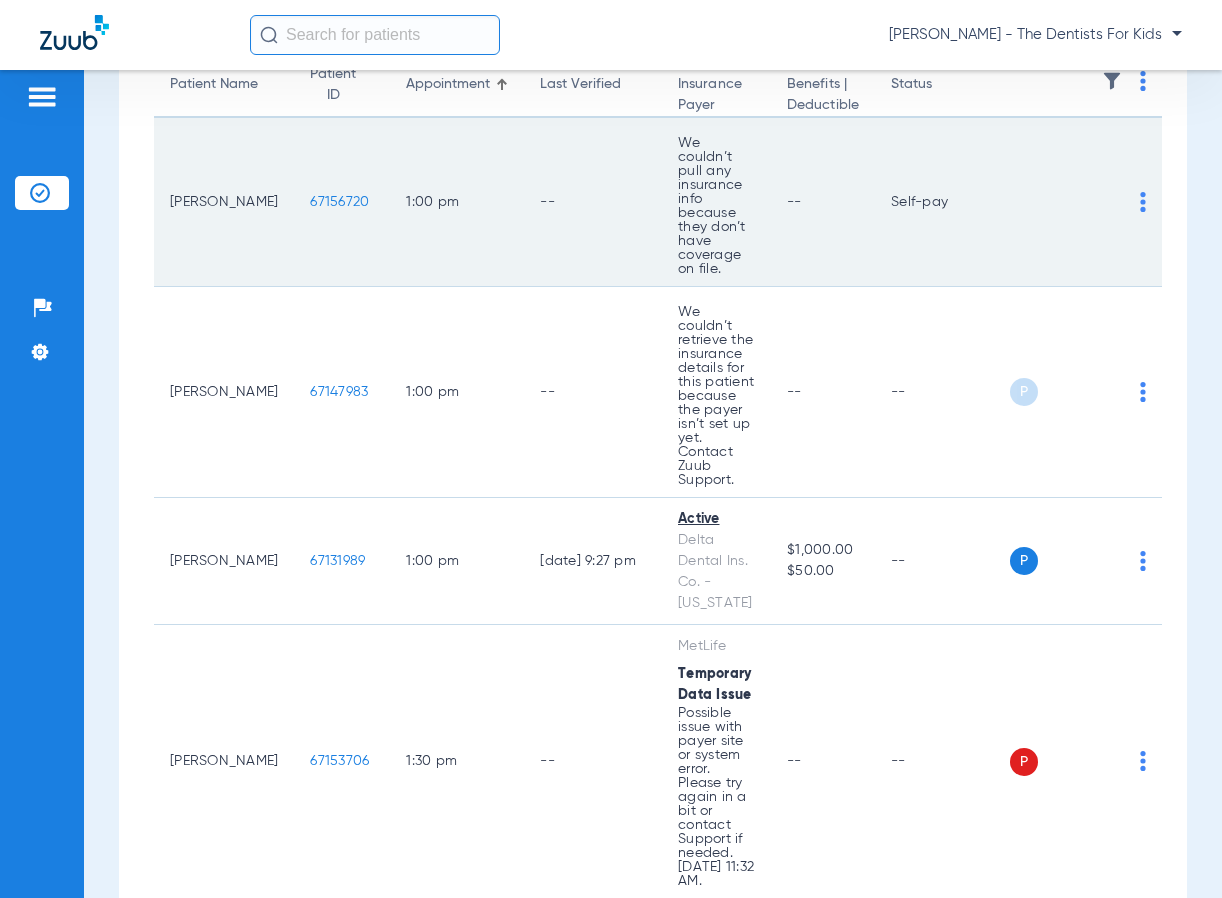 scroll, scrollTop: 0, scrollLeft: 0, axis: both 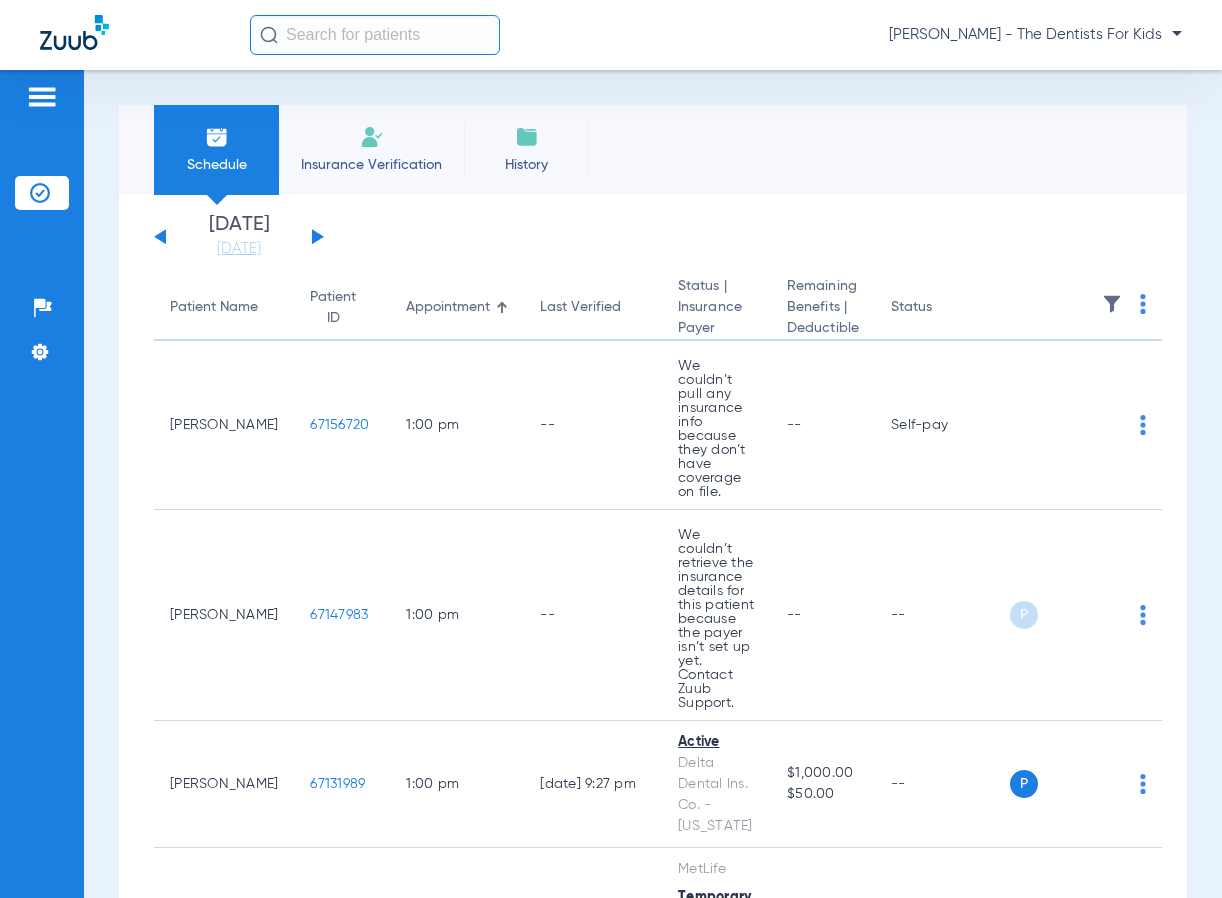 click 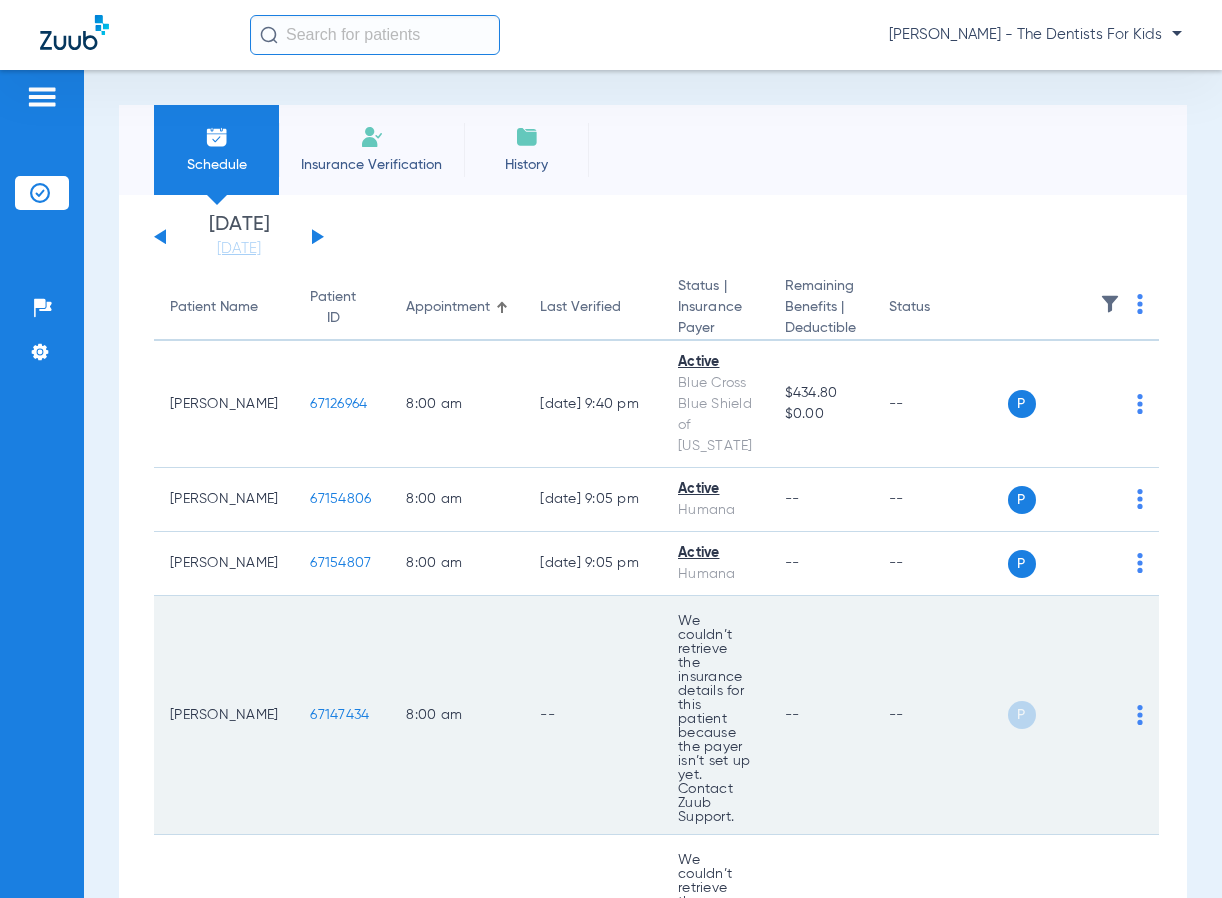scroll, scrollTop: 400, scrollLeft: 0, axis: vertical 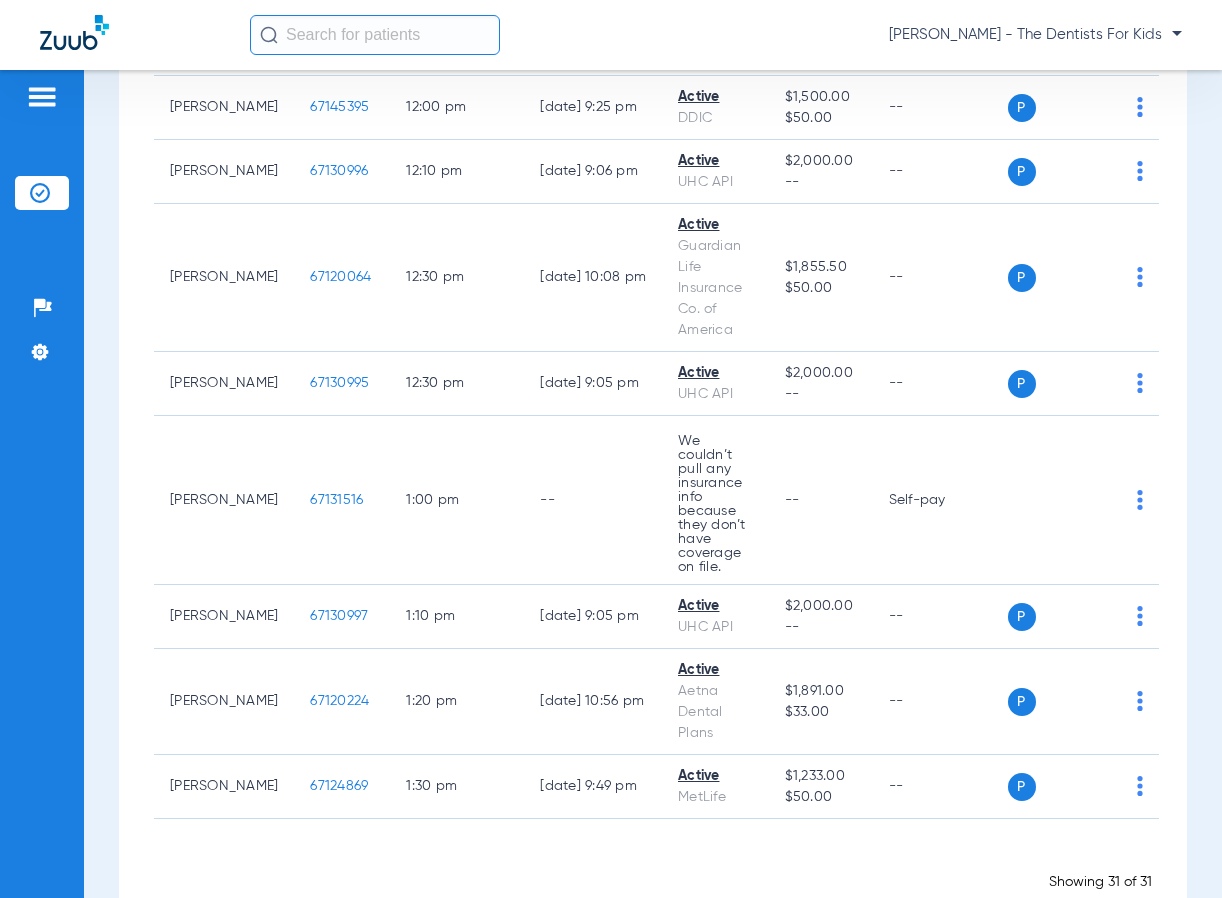 click on "[PERSON_NAME] - The Dentists For Kids" 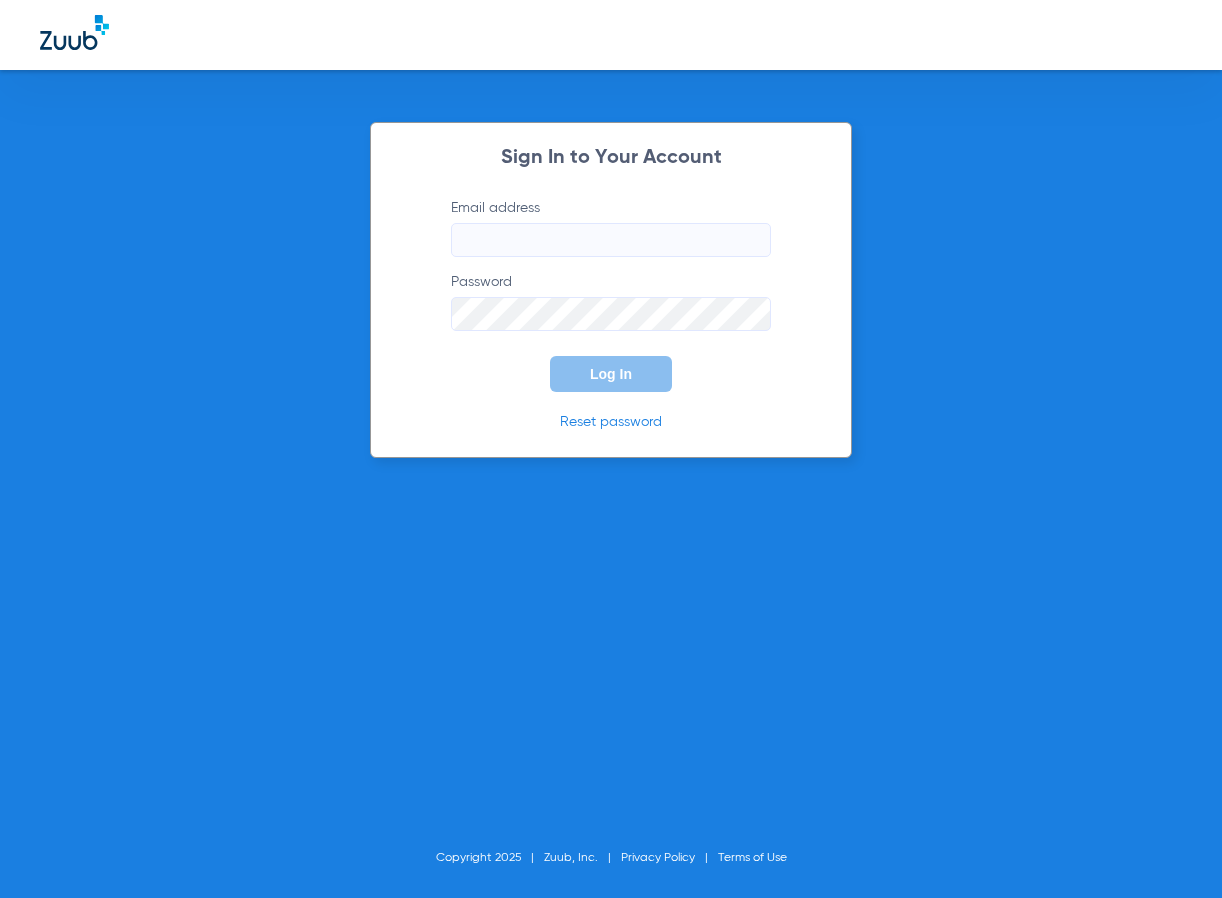 type on "[EMAIL_ADDRESS][DOMAIN_NAME]" 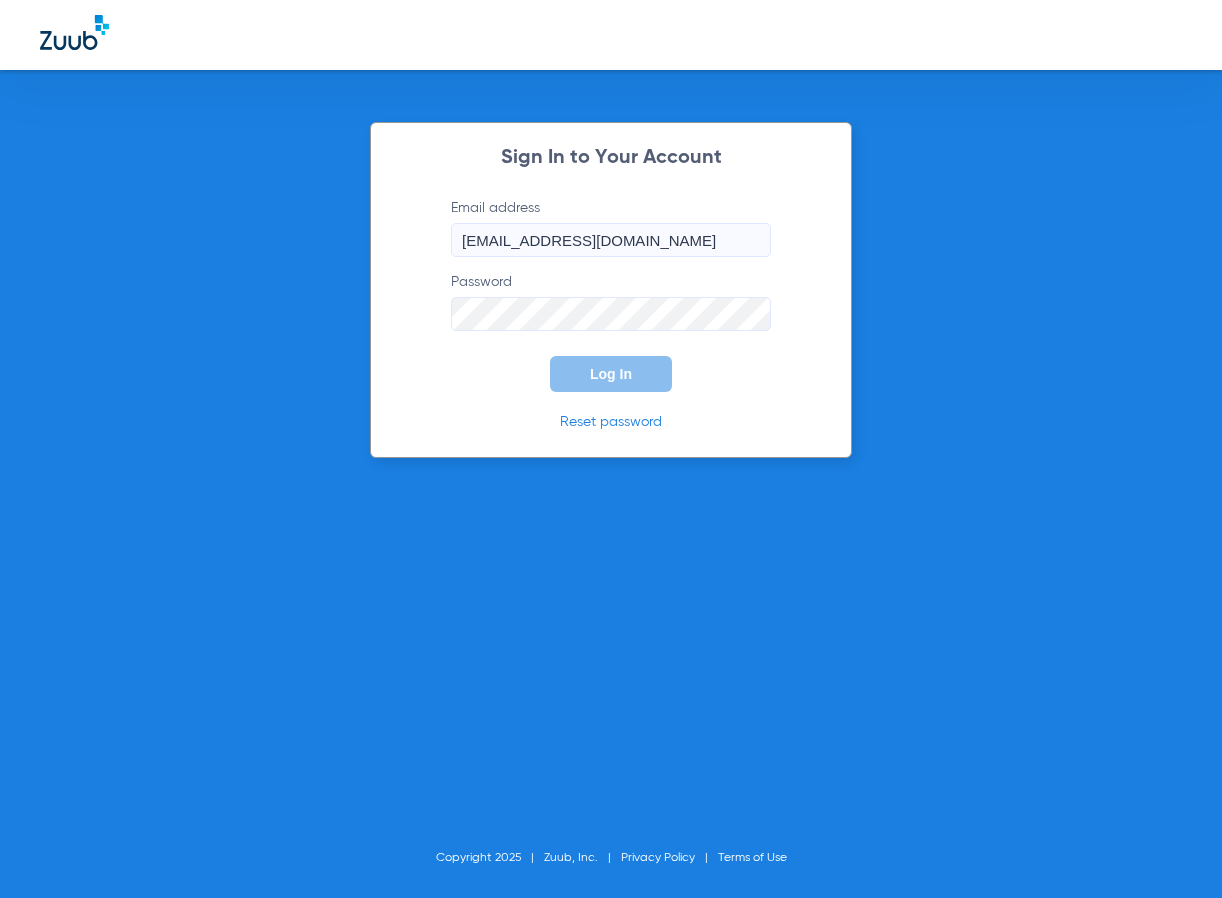 click on "Log In" 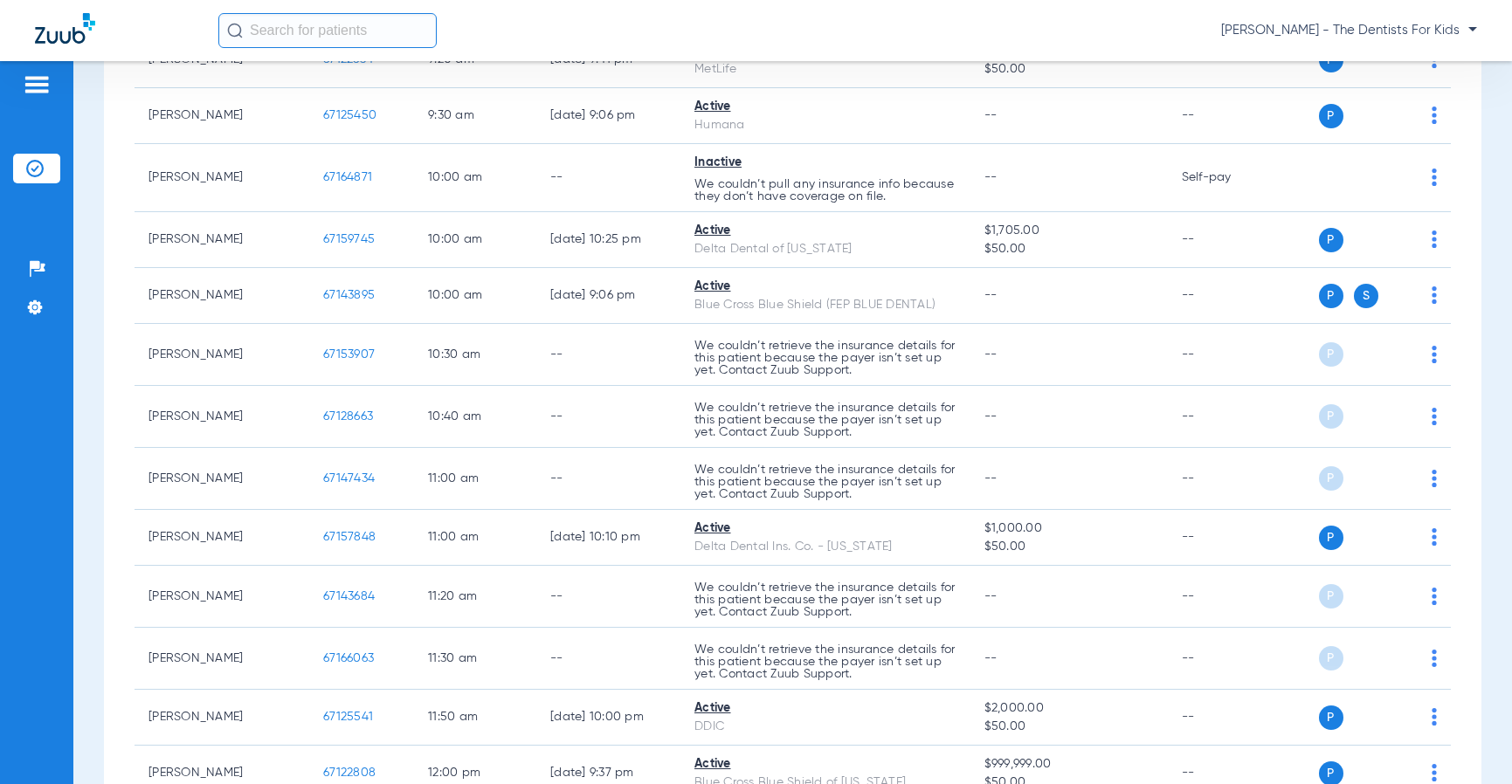 scroll, scrollTop: 1048, scrollLeft: 0, axis: vertical 